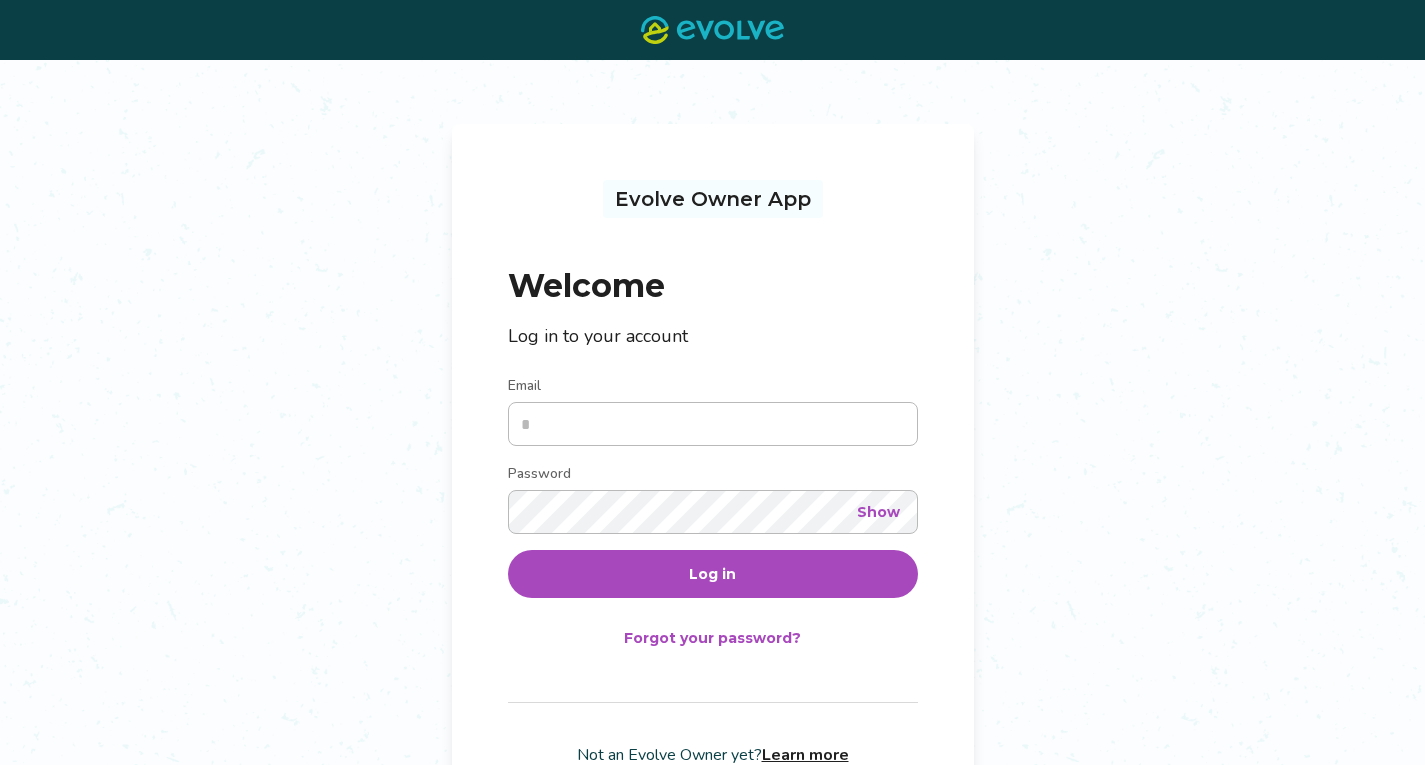 scroll, scrollTop: 0, scrollLeft: 0, axis: both 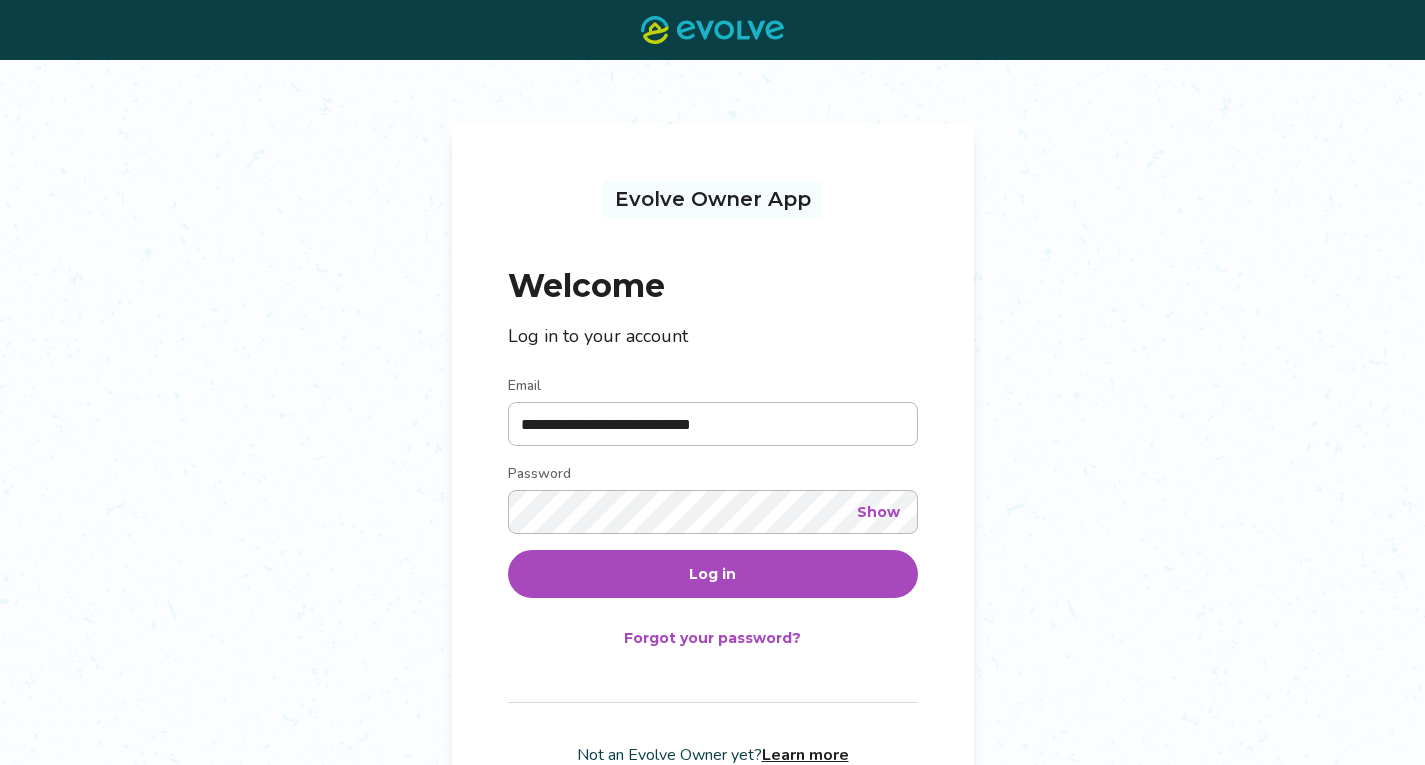 type on "**********" 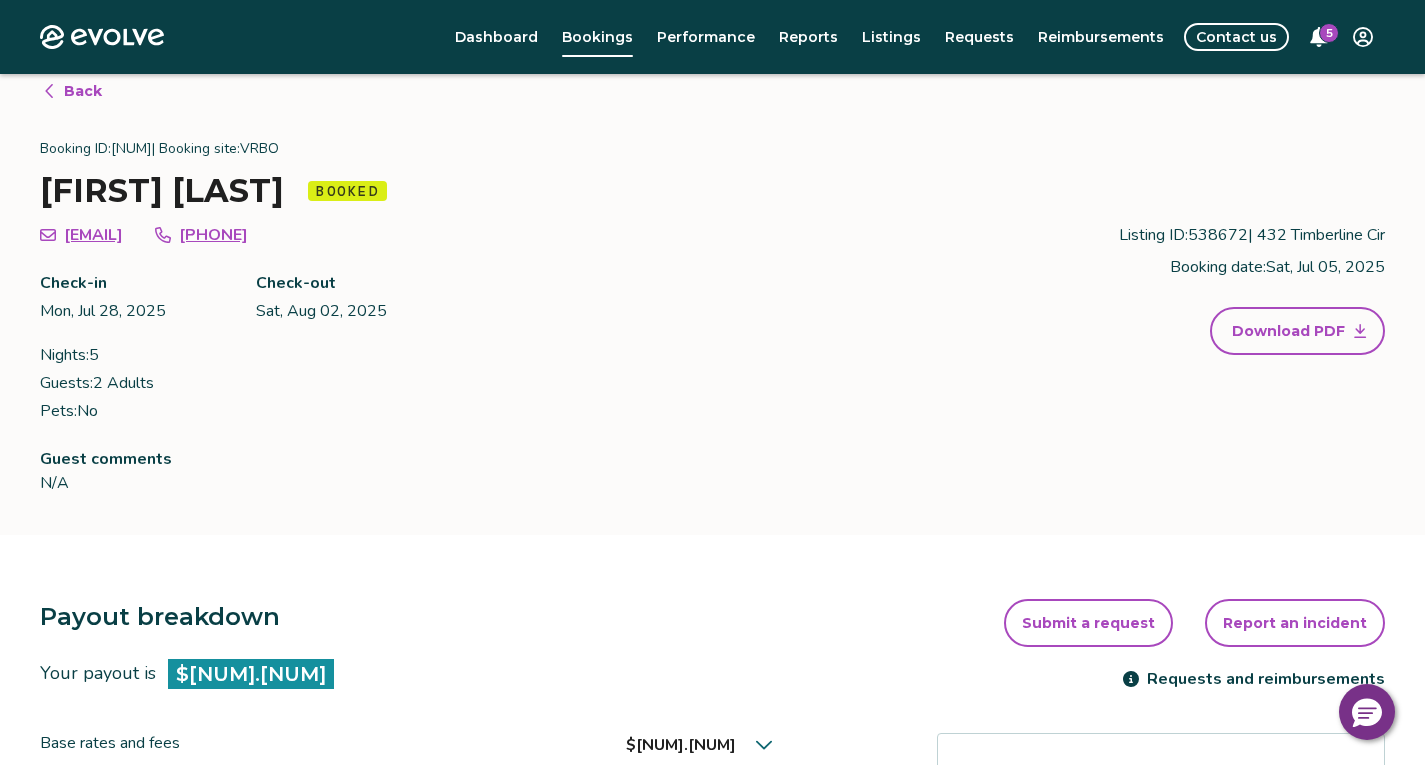 scroll, scrollTop: 0, scrollLeft: 0, axis: both 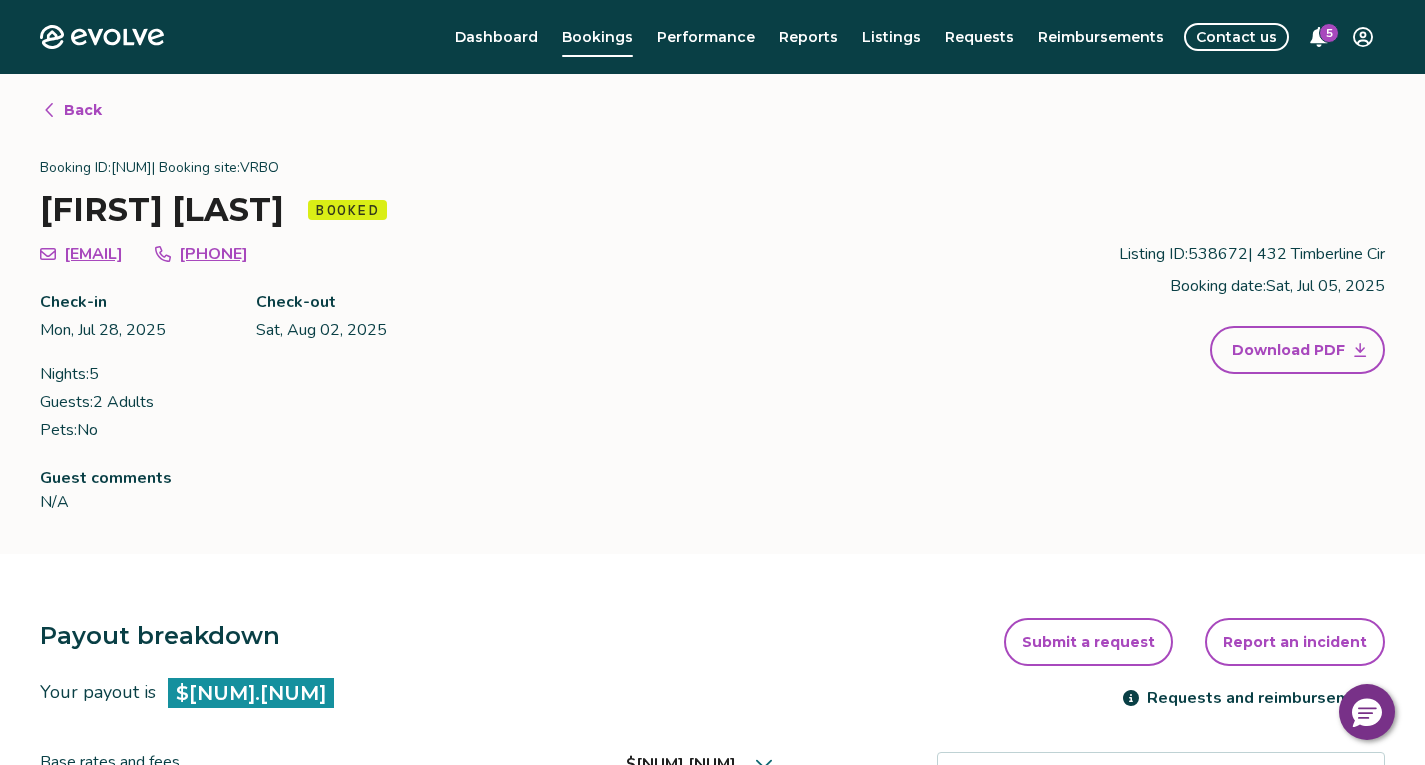 click on "Evolve Dashboard Bookings Performance Reports Listings Requests Reimbursements Contact us 5 Back Booking ID:  [NUM]  | Booking site:  VRBO [FIRST] [LAST] Booked [EMAIL] [PHONE] Check-in [DAY], [MONTH] [DAY], [YEAR] Check-out [DAY], [MONTH] [DAY], [YEAR] Nights:  [NUM] Guests:  [NUM] Adults Pets:  No Listing ID:  538672  |   432 Timberline Cir Booking date:  [DAY], [MONTH] [DAY], [YEAR] Download PDF Guest comments N/A Payout breakdown Your payout is $[NUM].[NUM] Base rates and fees $[NUM].[NUM] Evolve management fee -$[NUM].[NUM] Your tax responsibility $0.00 Your payout $[NUM].[NUM] It may take [NUM]-[NUM] business days for payouts to appear in your bank account after a guest checks in. Transactions and line items Transactions Line items Processing date Amount Transactions total $[NUM].[NUM] [MONTH] [DAY], [YEAR] $[NUM].[NUM] Submit a request Report an incident Requests and reimbursements Cancellation policy Cancel guest booking Today is  [NUM]  days  from the check-in date. Request to cancel booking © 2013-Present Evolve Vacation Rental Network Privacy Policy |" at bounding box center [712, 783] 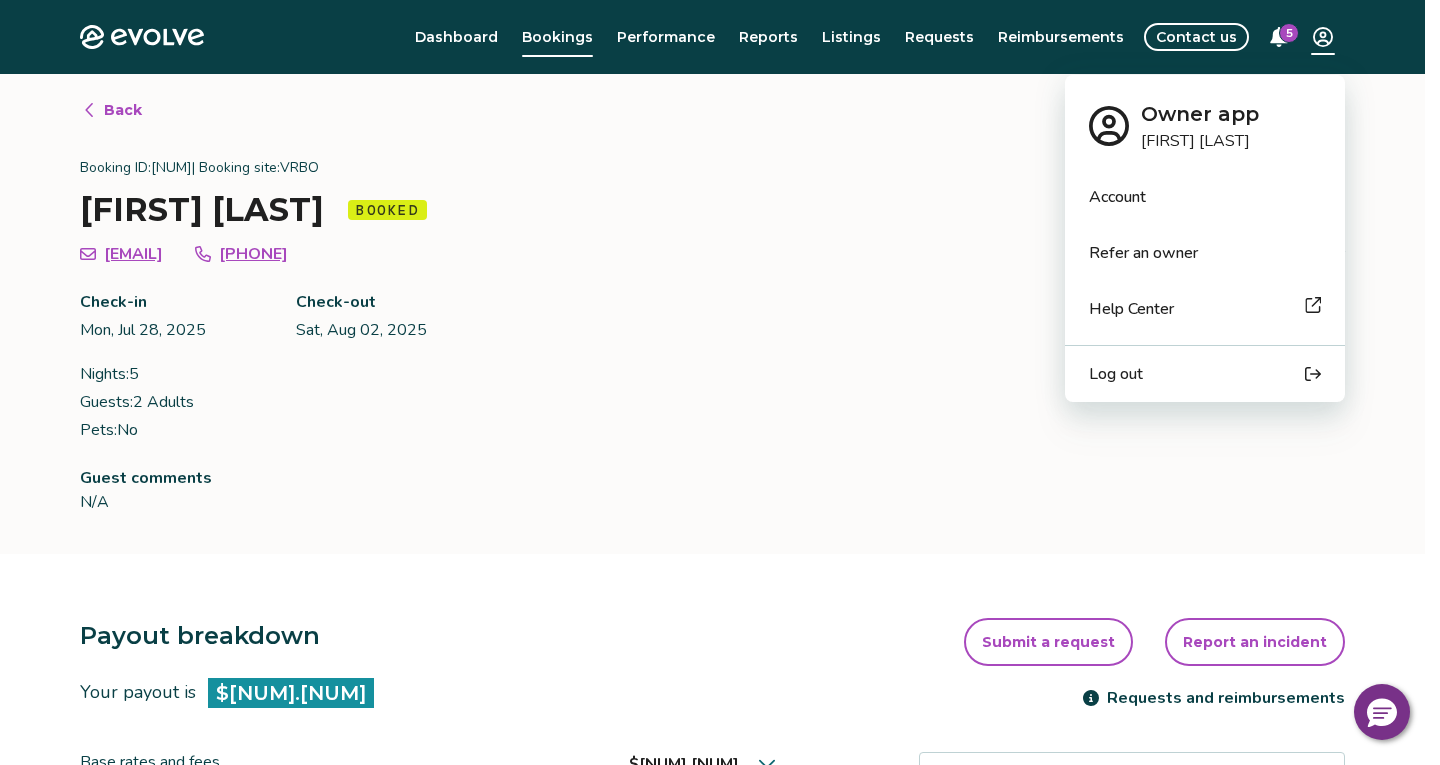 click on "Account" at bounding box center [1117, 197] 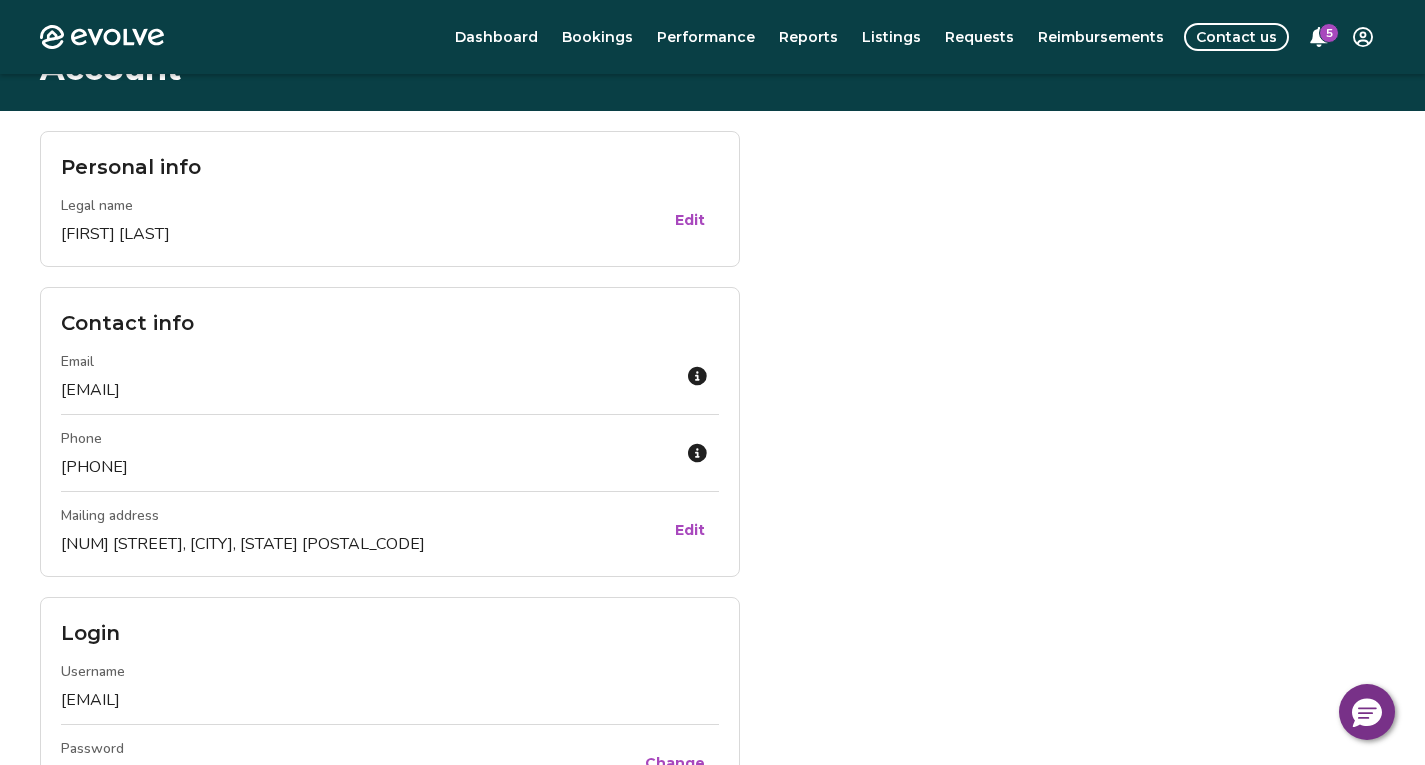scroll, scrollTop: 0, scrollLeft: 0, axis: both 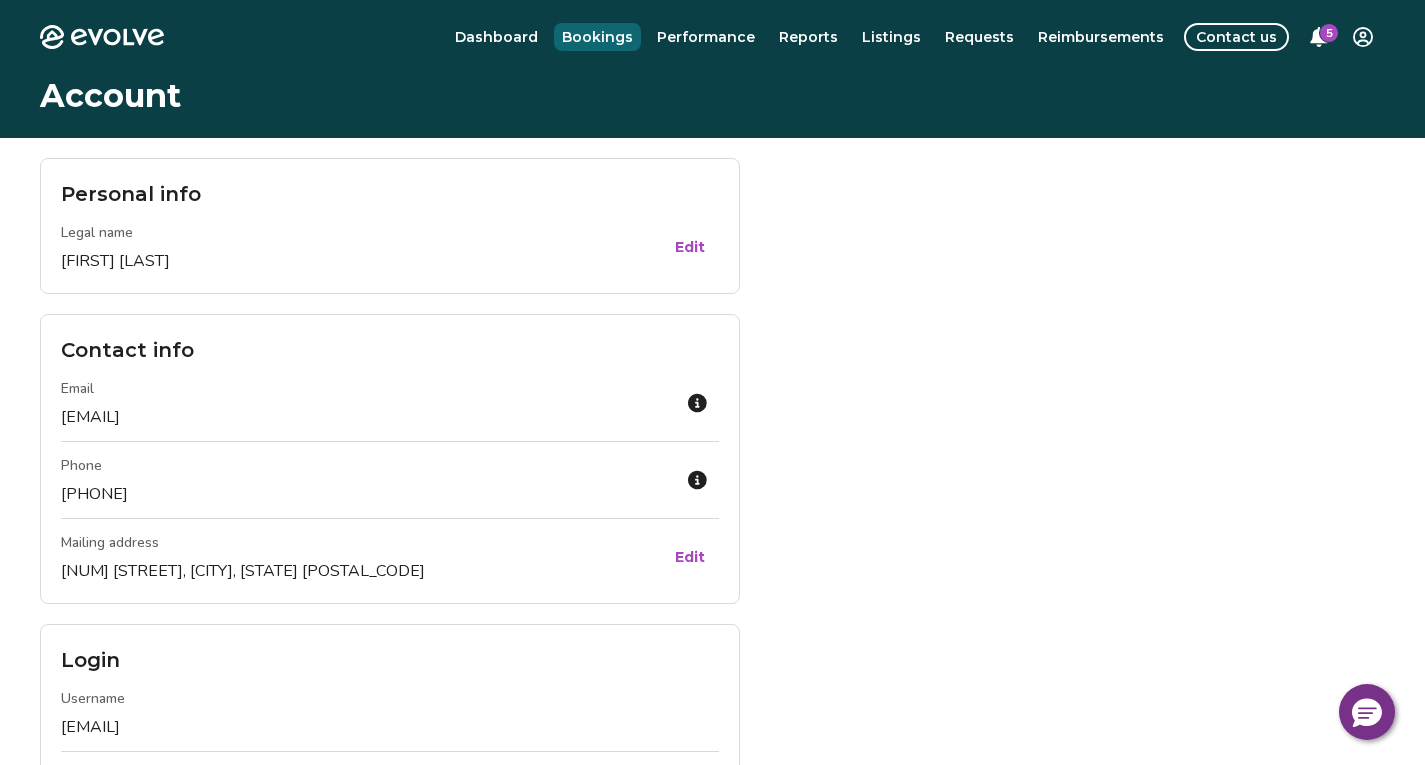 click on "Bookings" at bounding box center (597, 37) 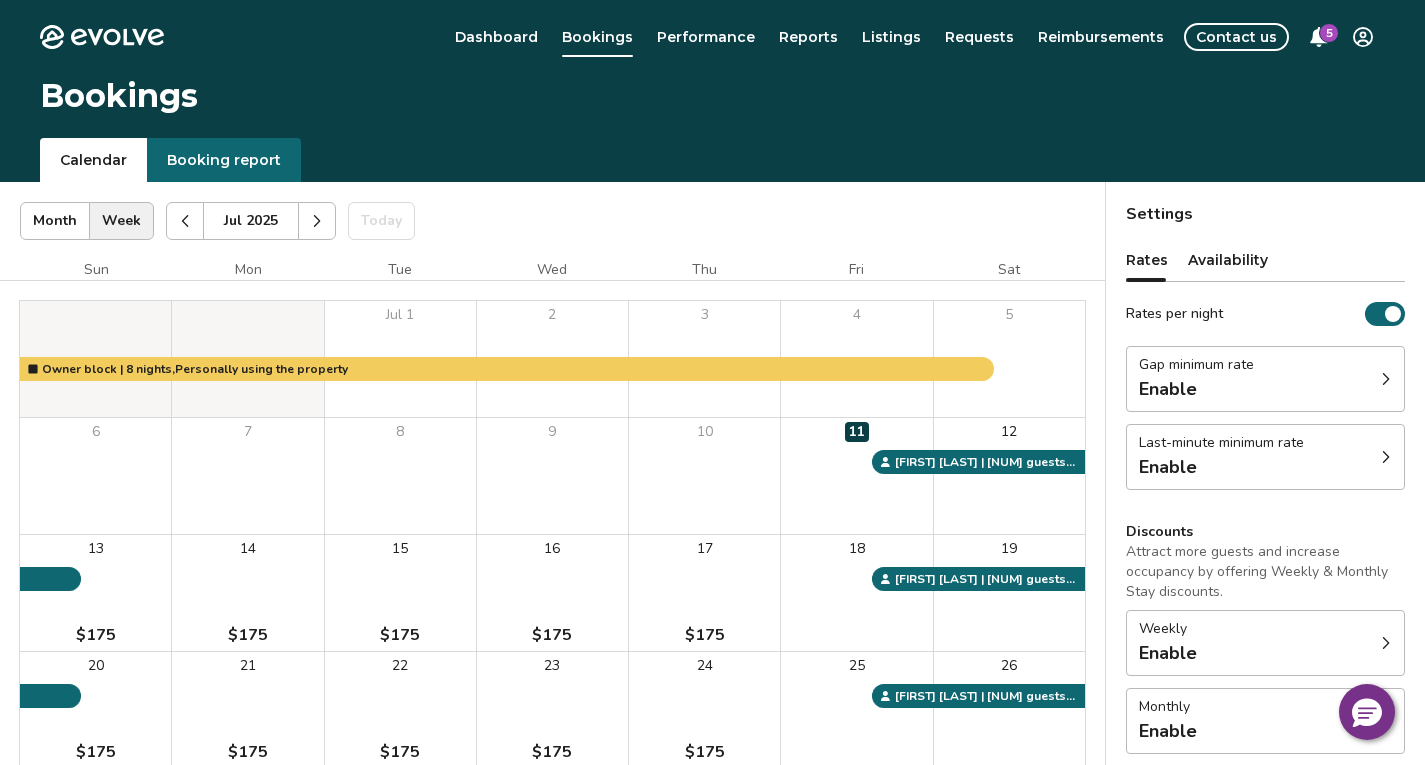 click at bounding box center (185, 221) 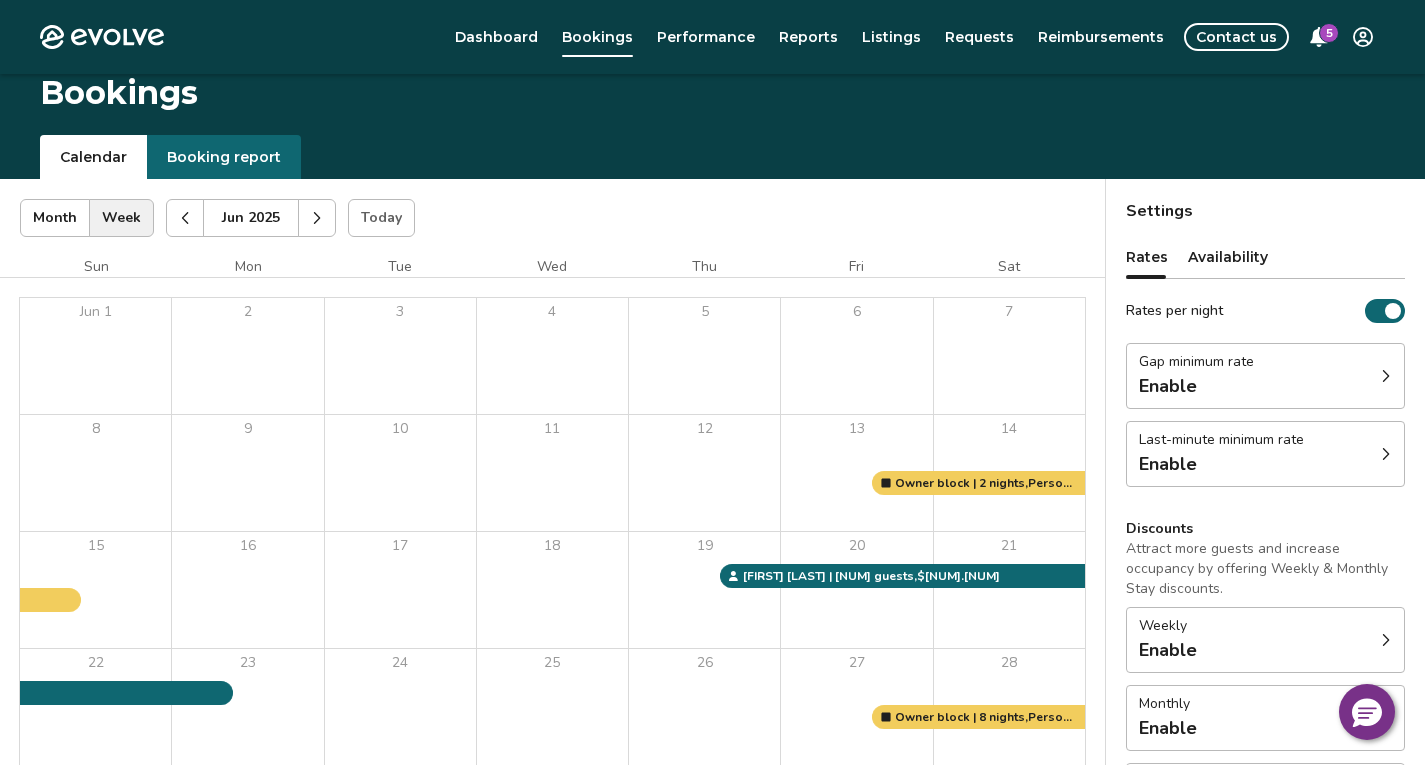scroll, scrollTop: 0, scrollLeft: 0, axis: both 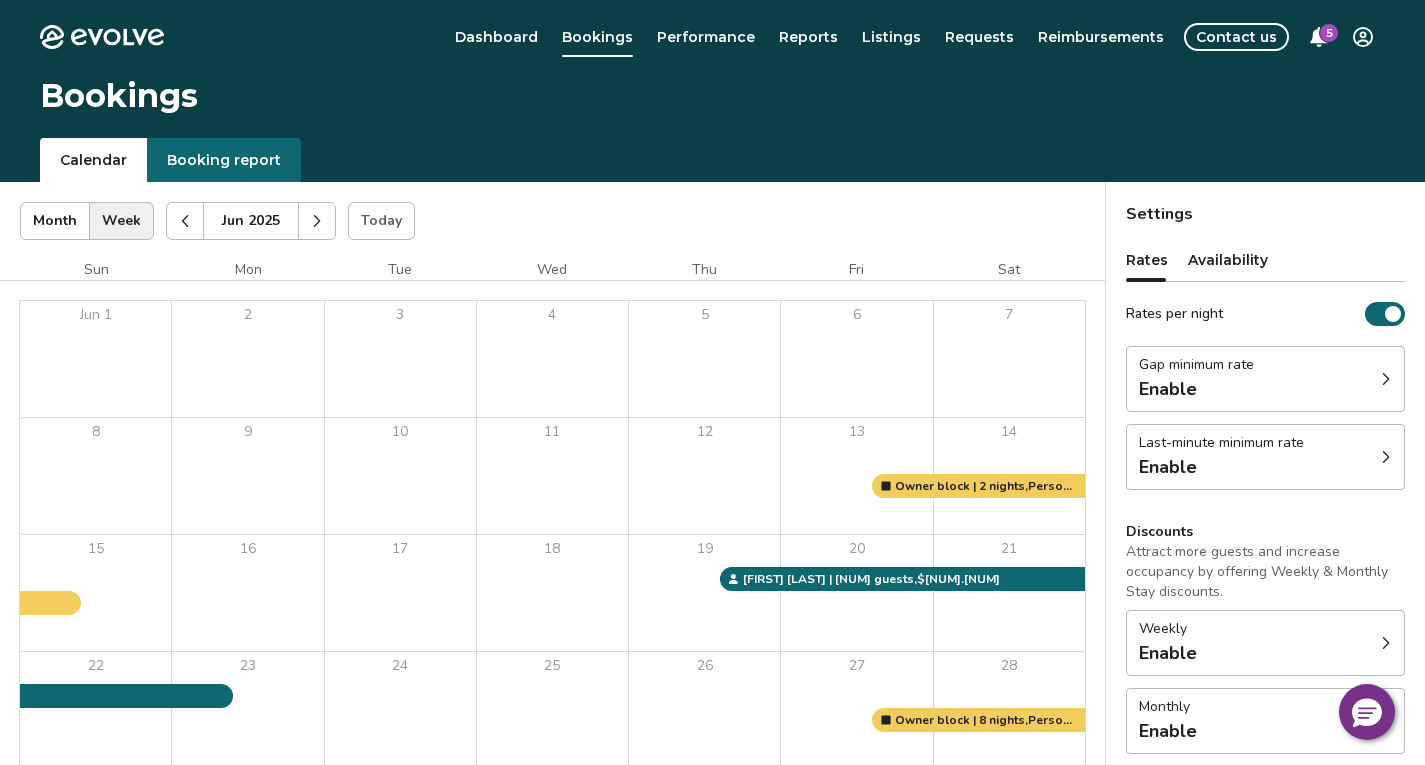 click at bounding box center [317, 221] 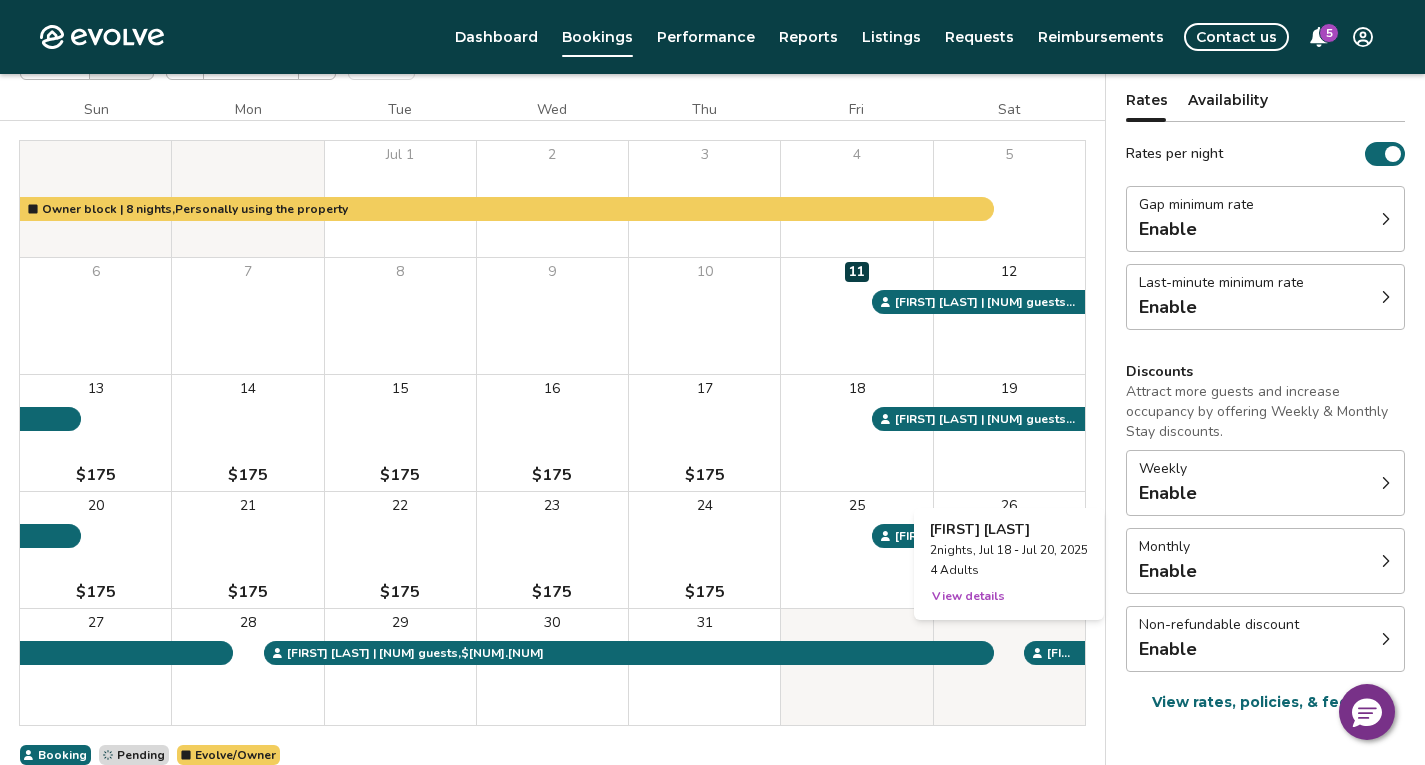 scroll, scrollTop: 200, scrollLeft: 0, axis: vertical 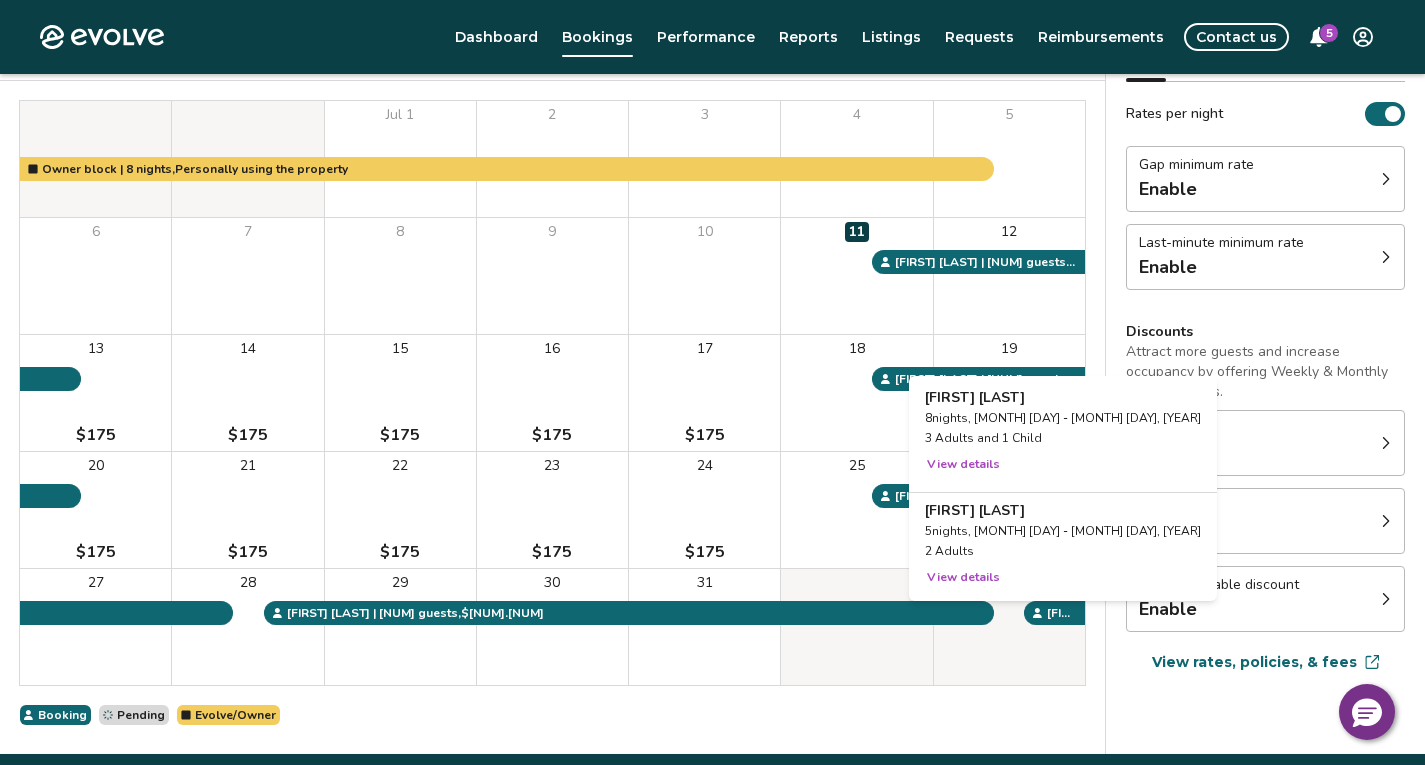 click at bounding box center (1009, 627) 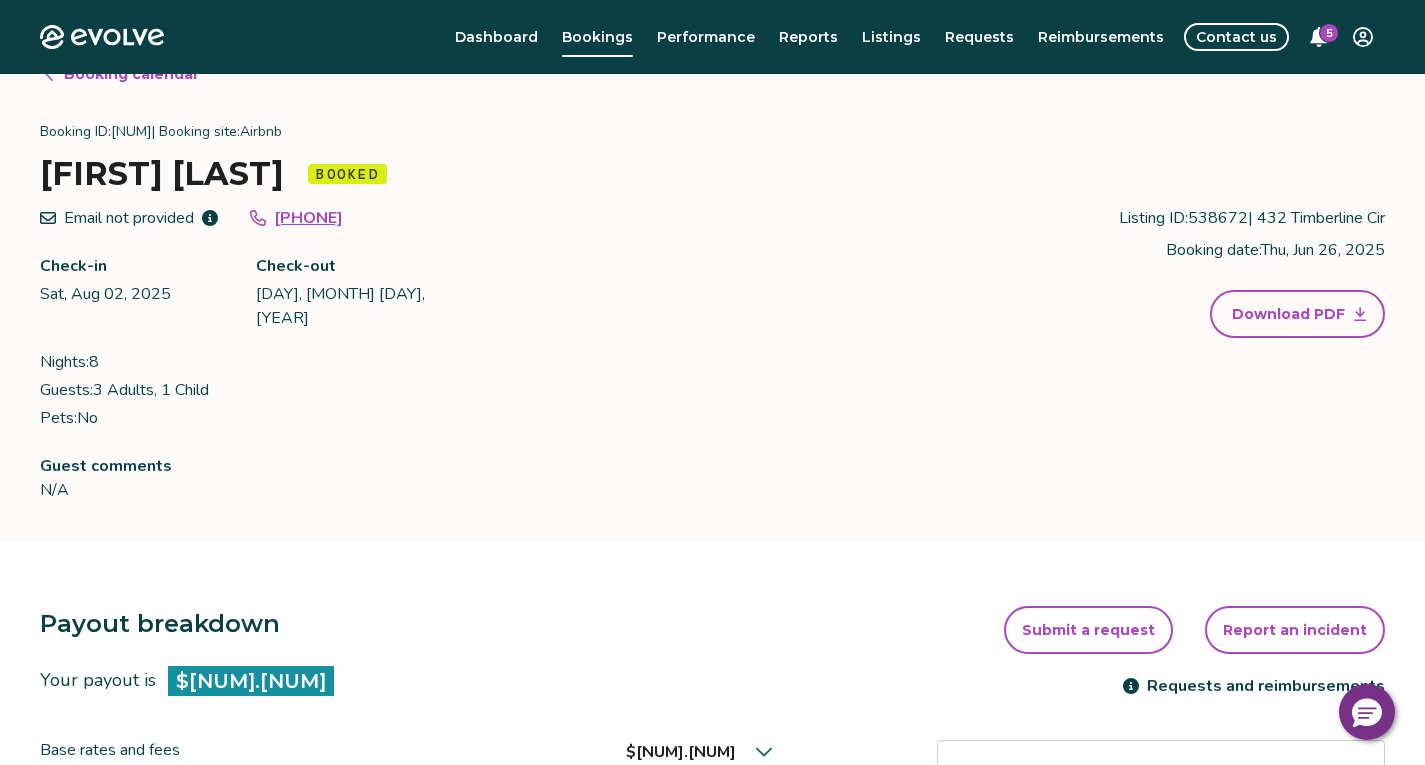 scroll, scrollTop: 0, scrollLeft: 0, axis: both 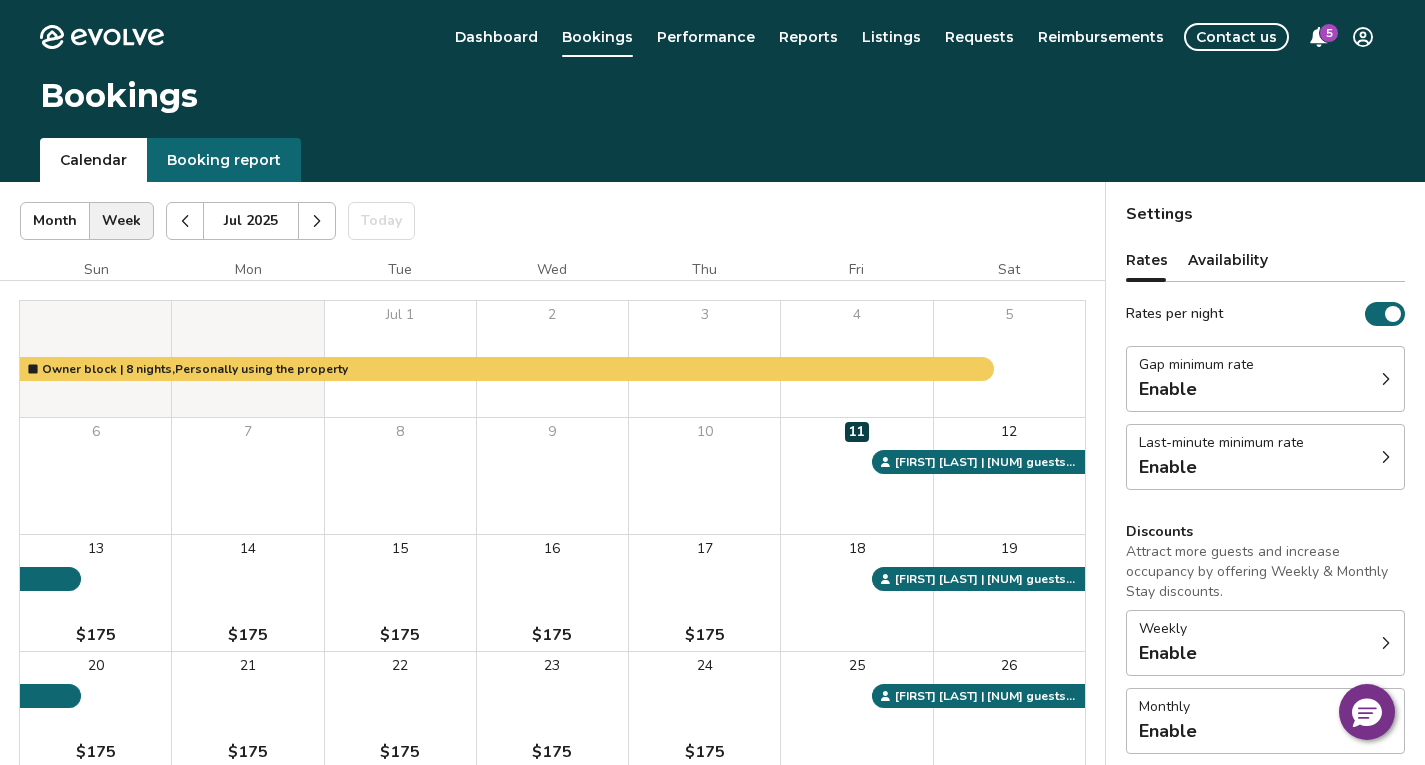click 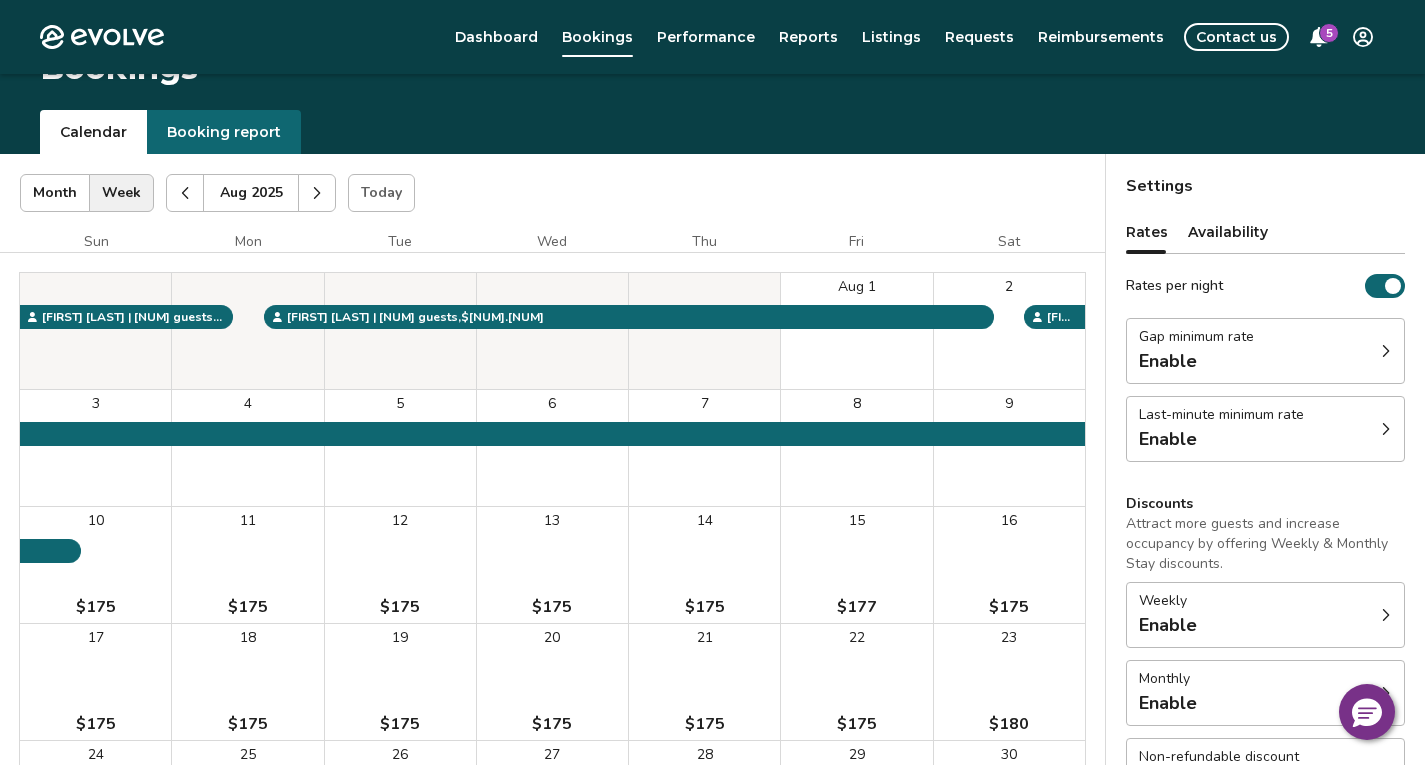 scroll, scrollTop: 0, scrollLeft: 0, axis: both 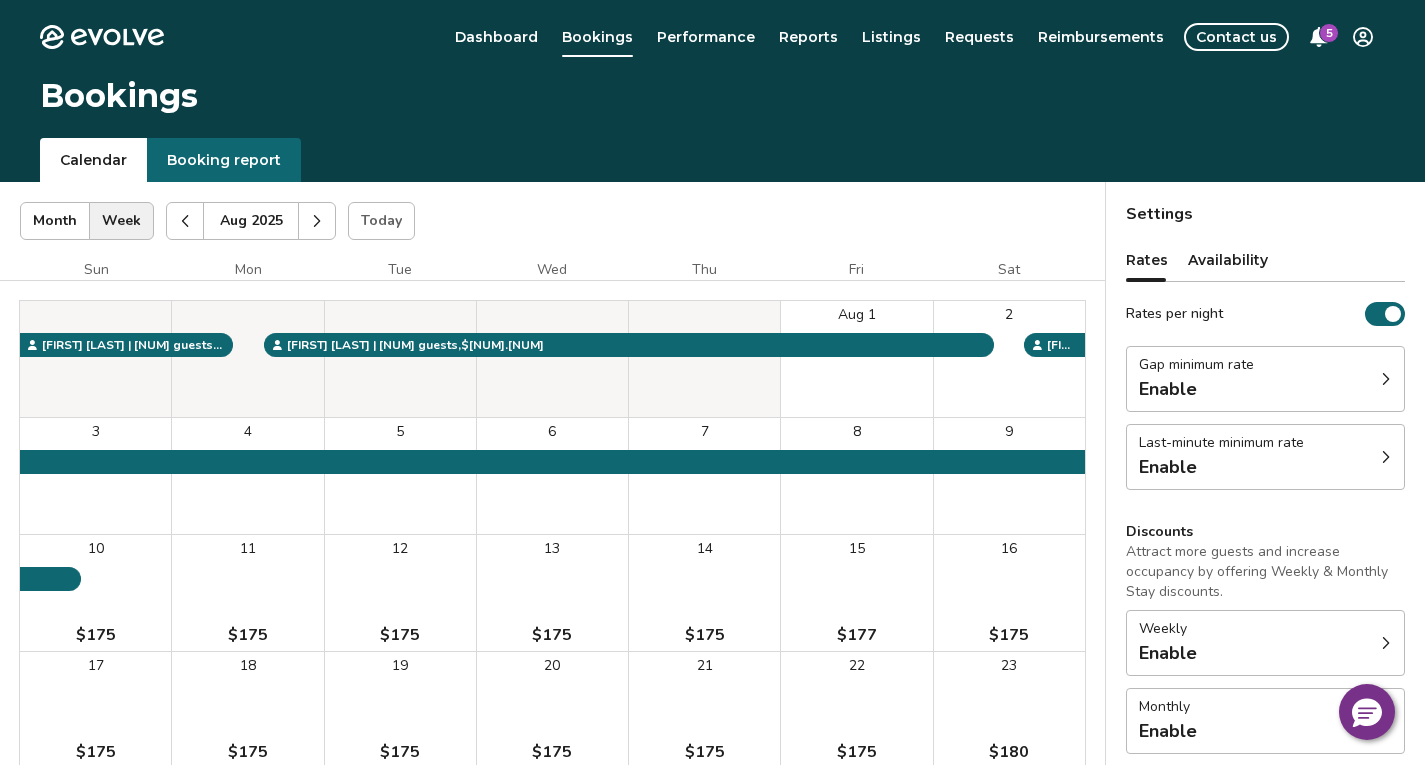 click 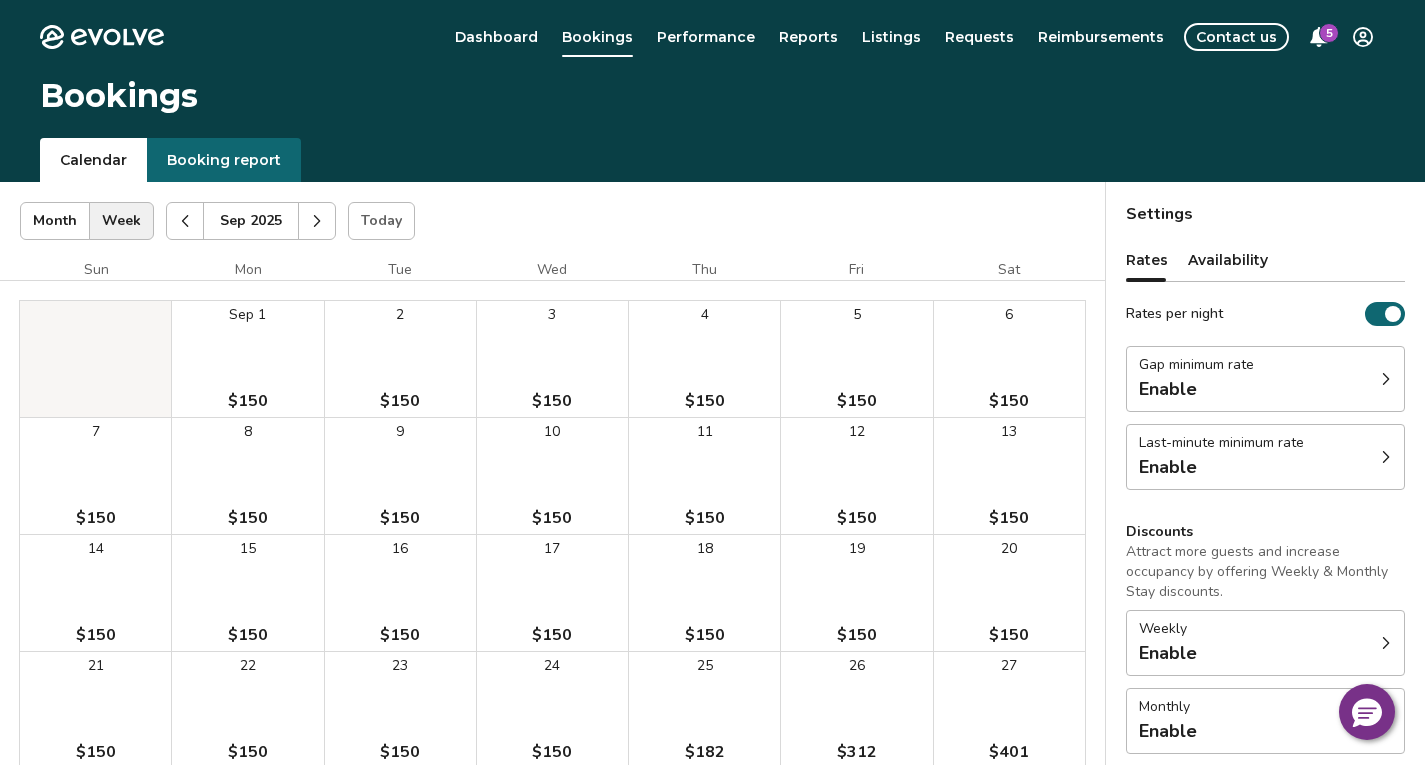 click 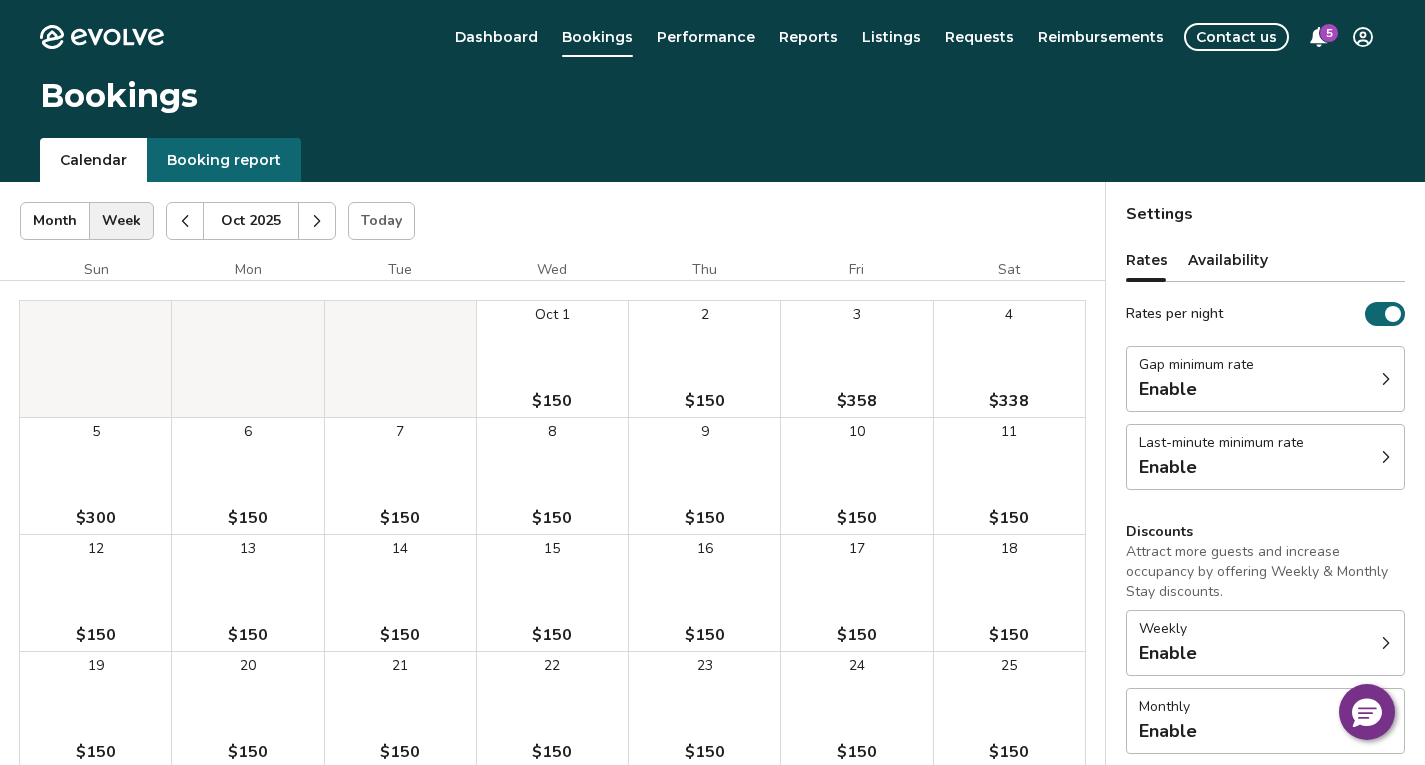 click 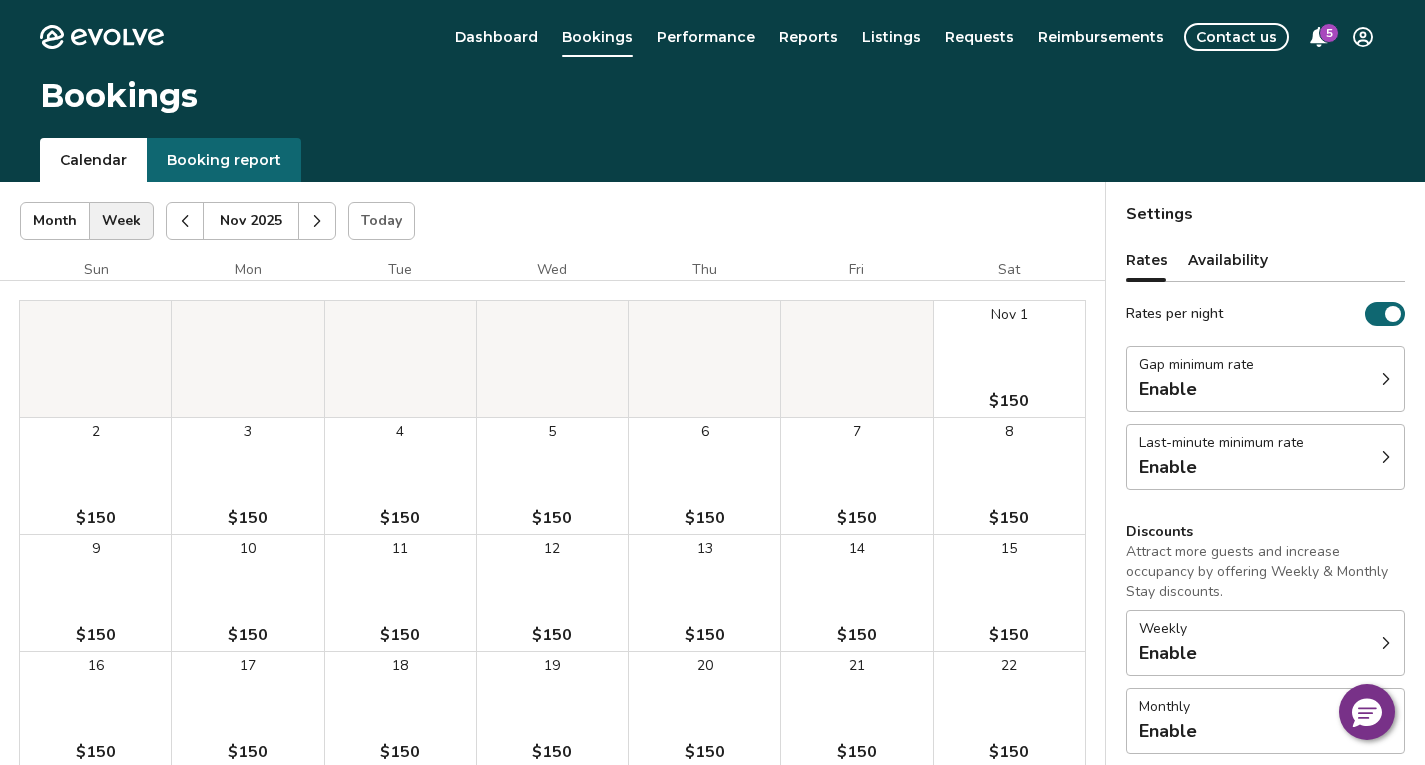 click 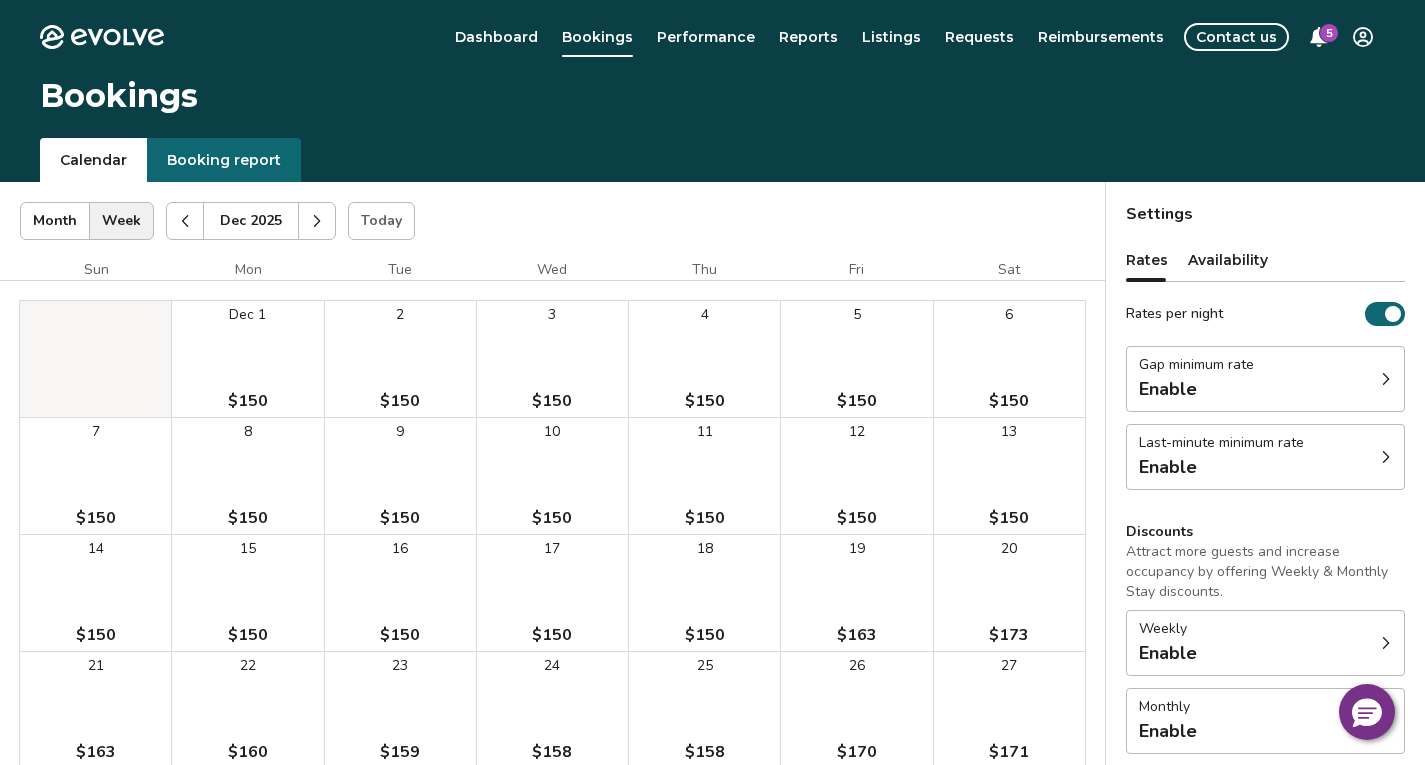 click 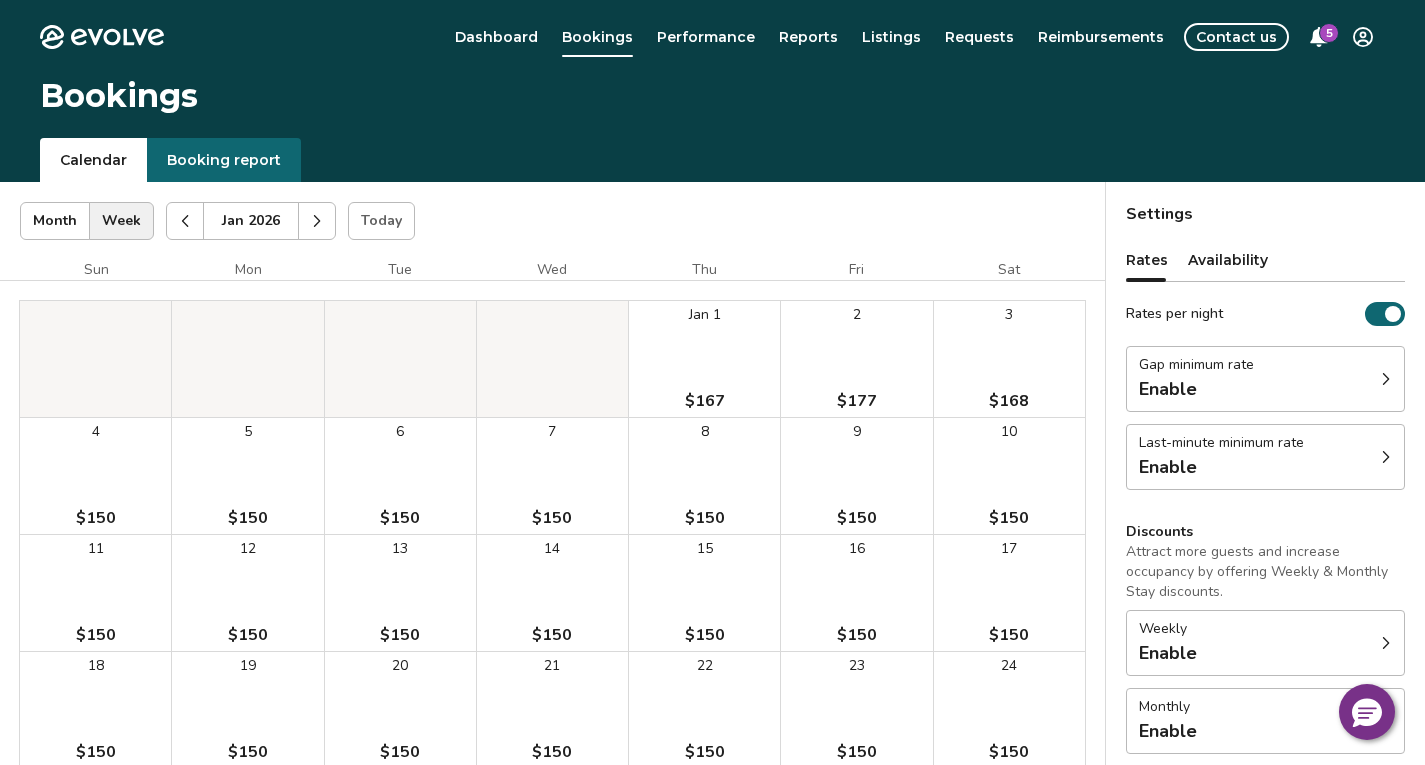 click 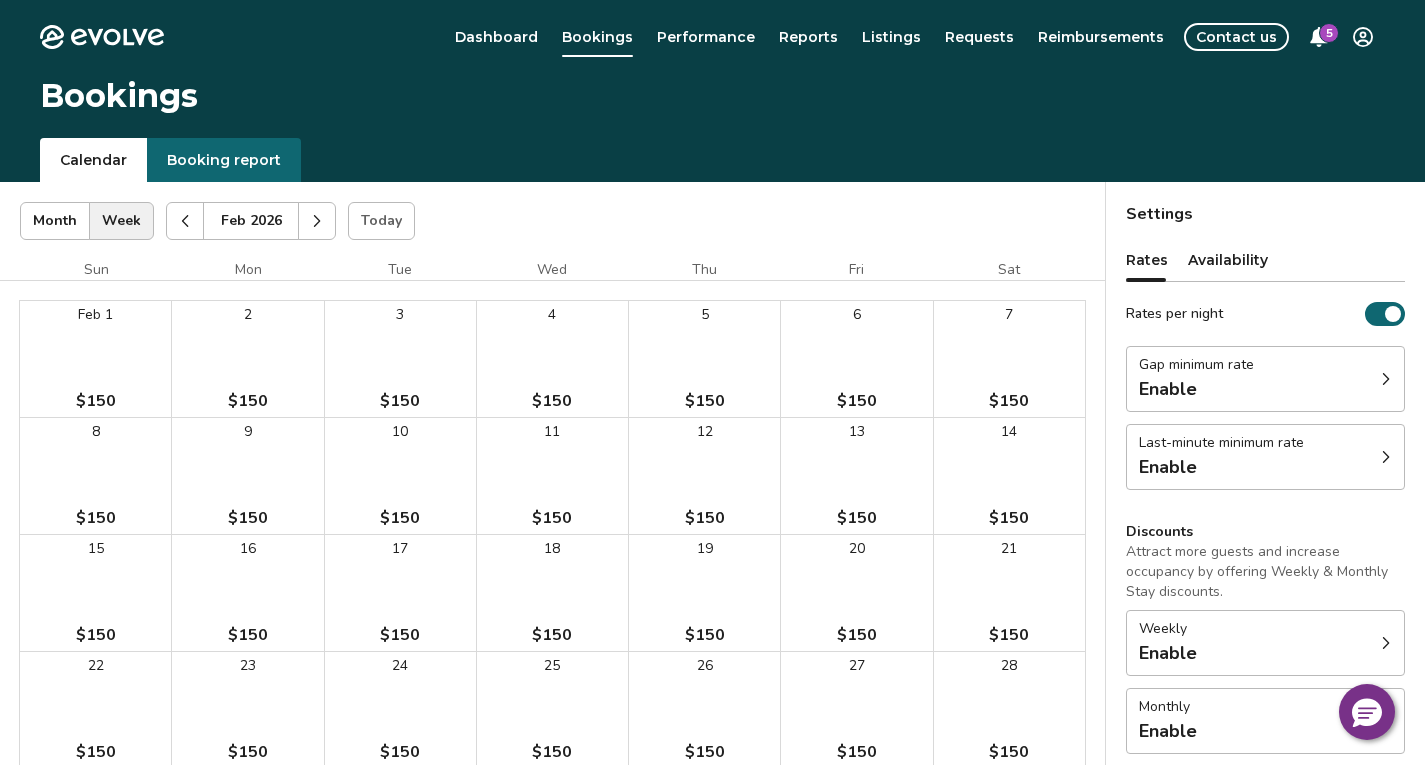 click 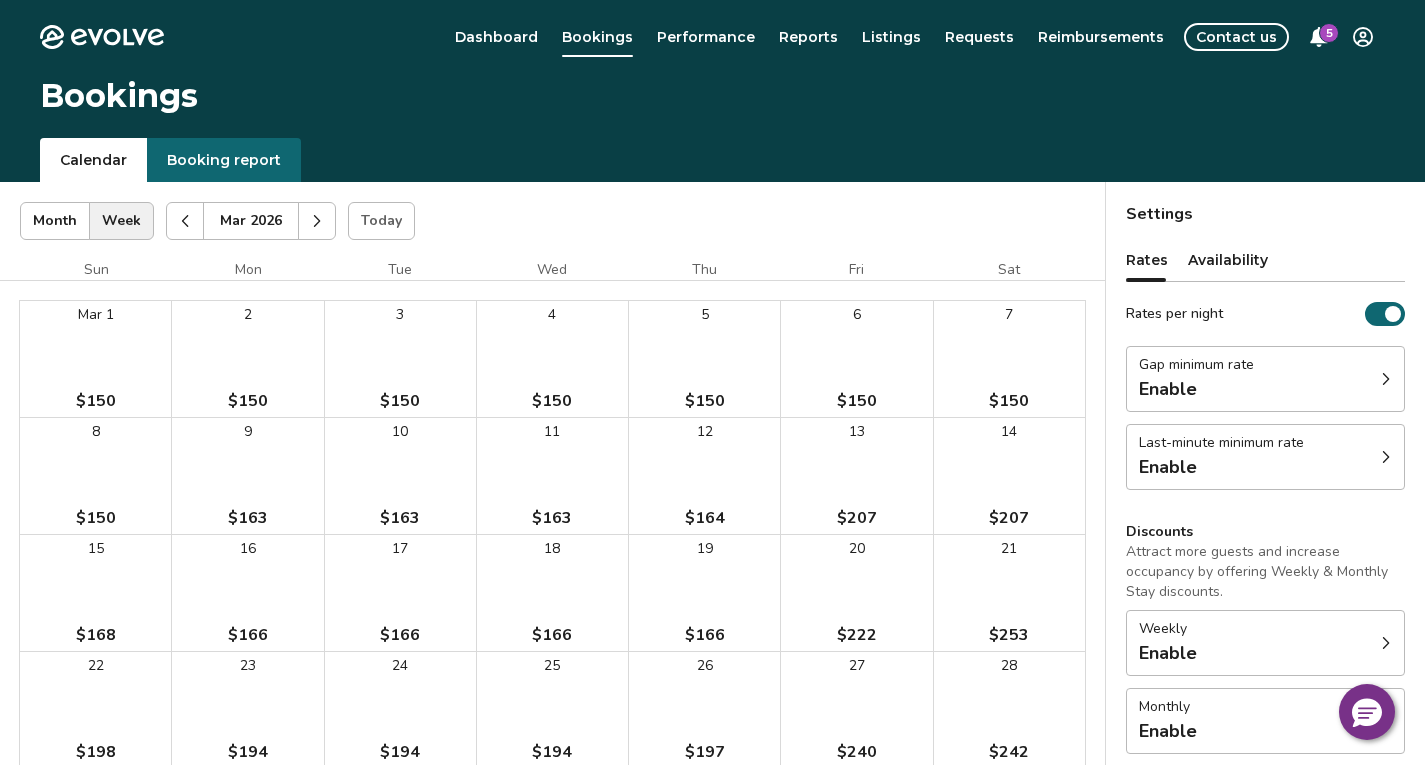 click 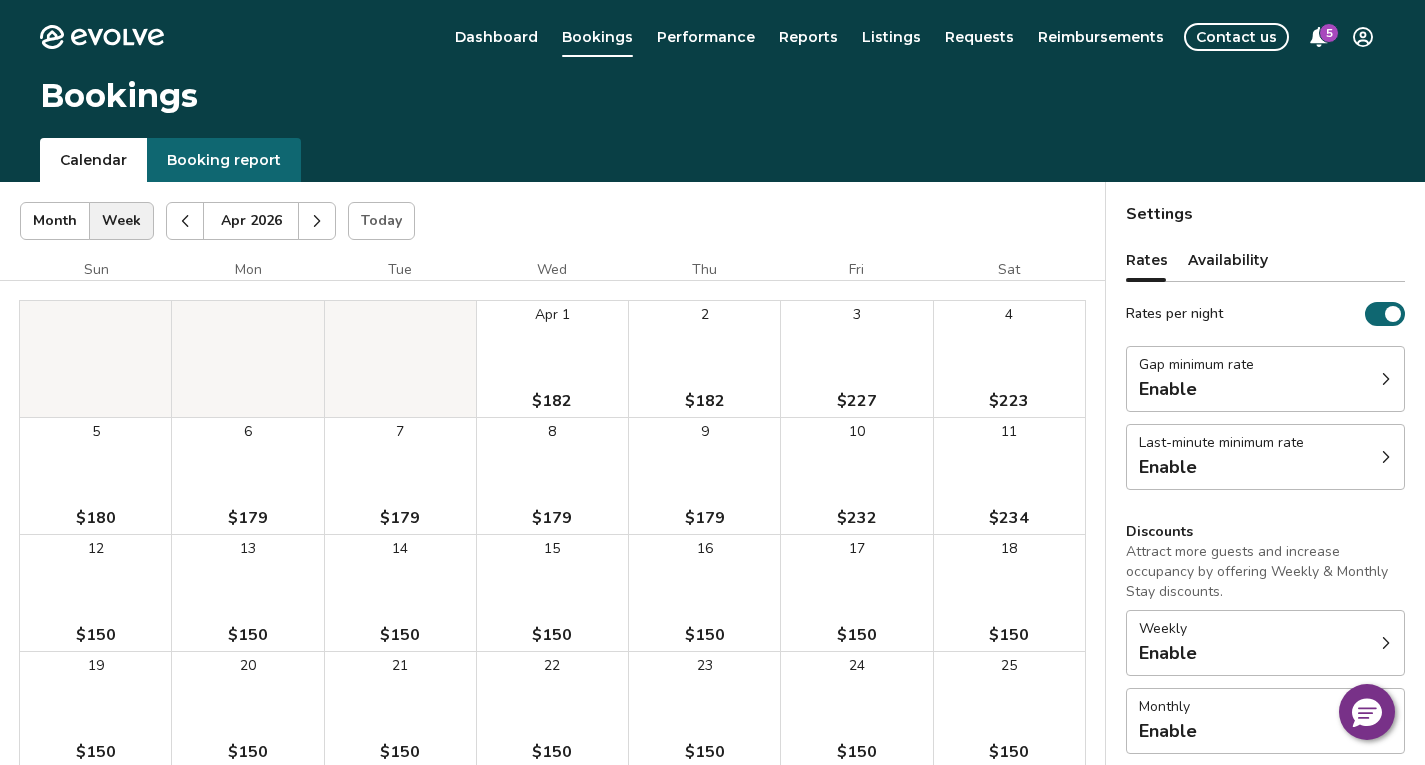 click 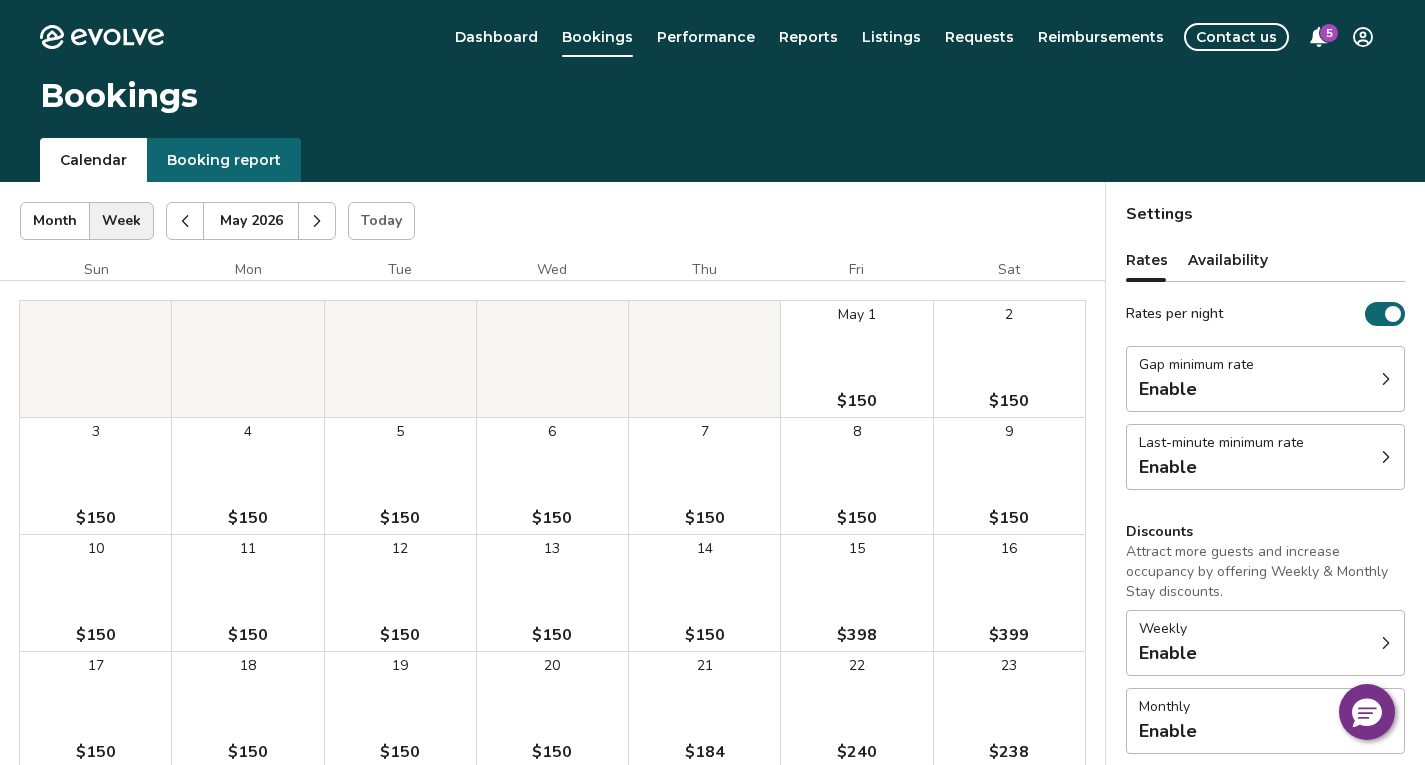 click 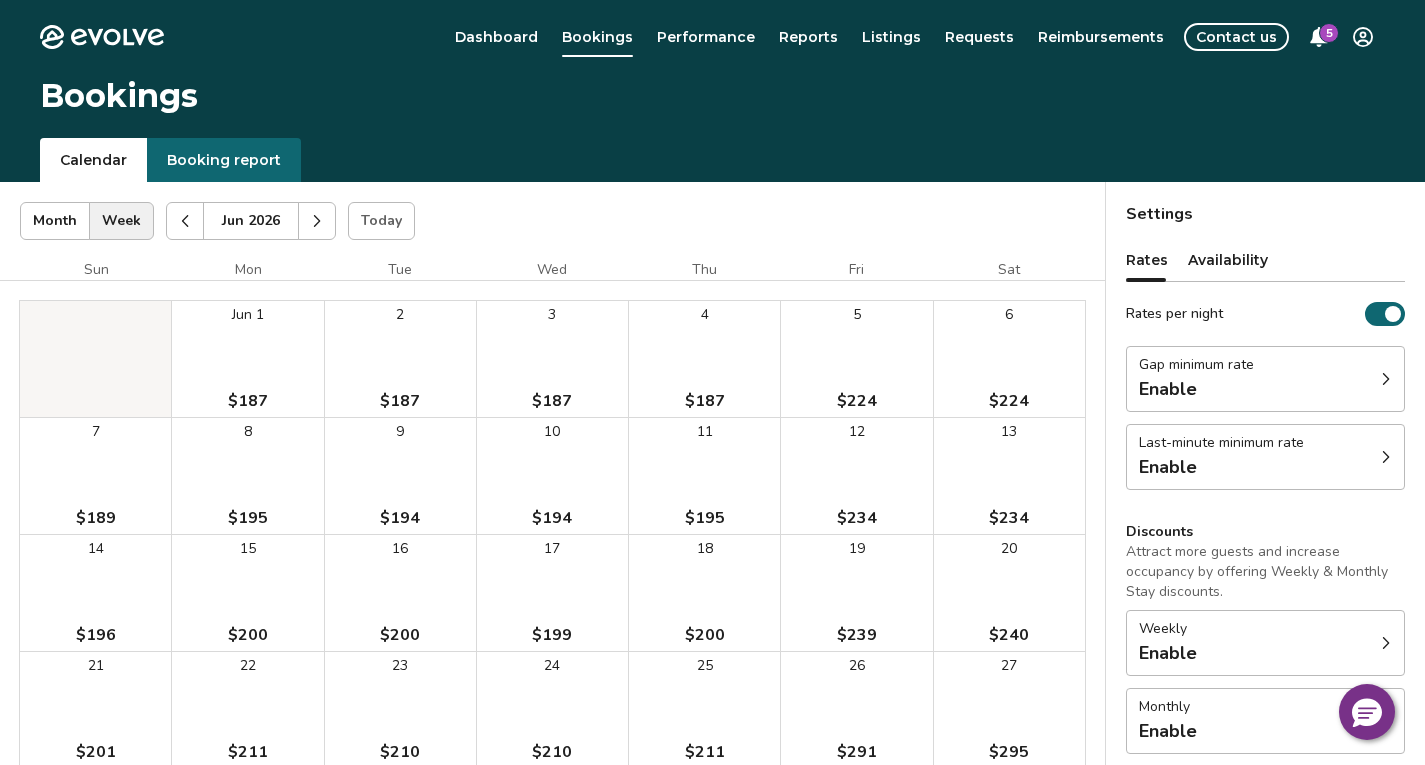 click on "Booking report" at bounding box center (224, 160) 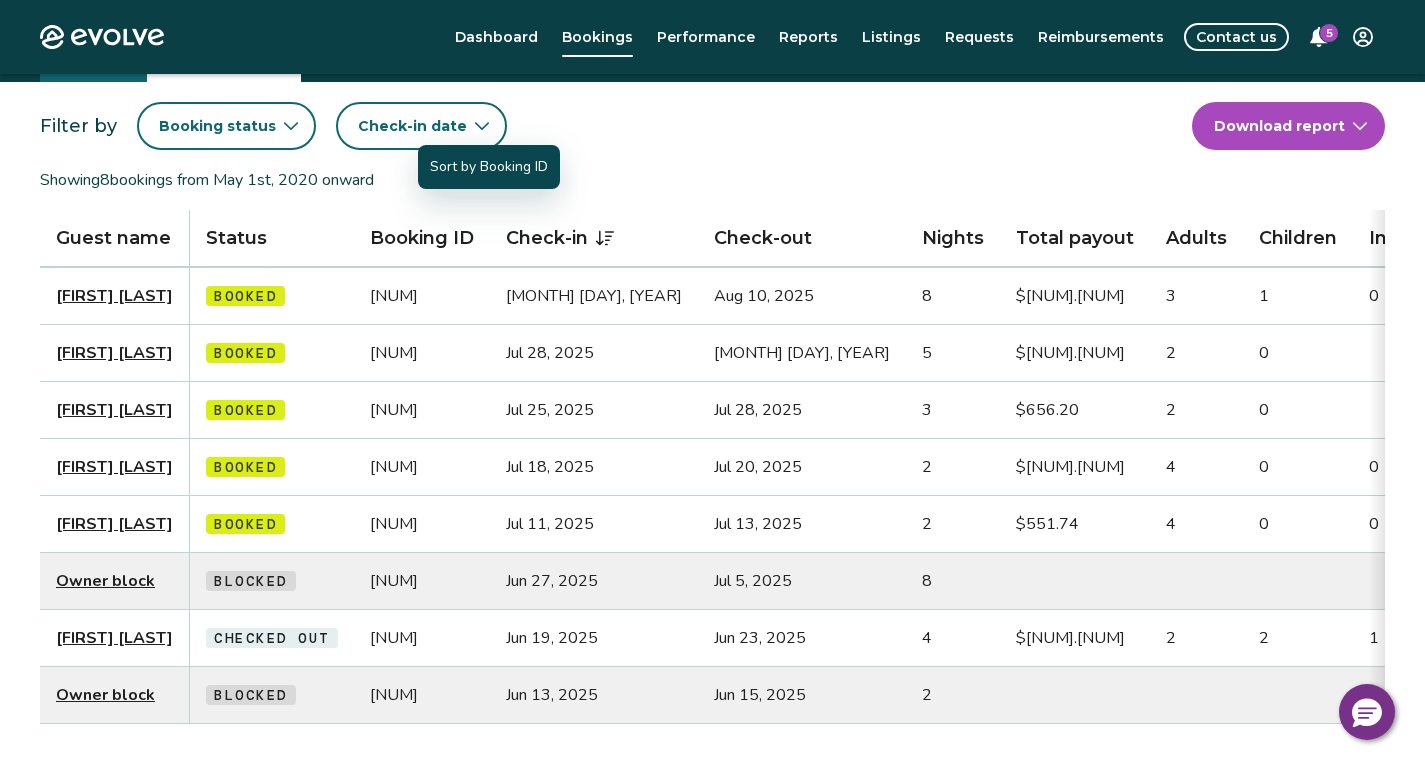 scroll, scrollTop: 200, scrollLeft: 0, axis: vertical 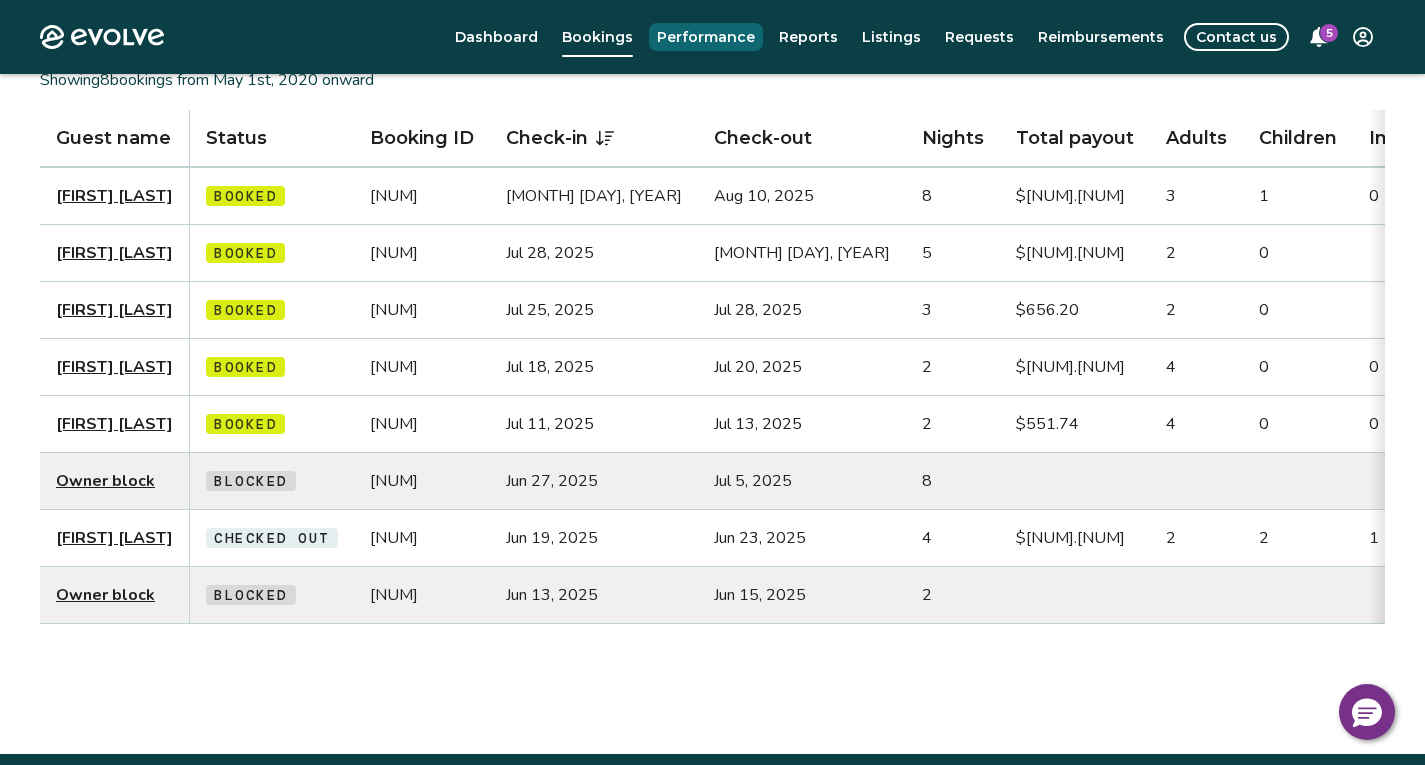 click on "Performance" at bounding box center (706, 37) 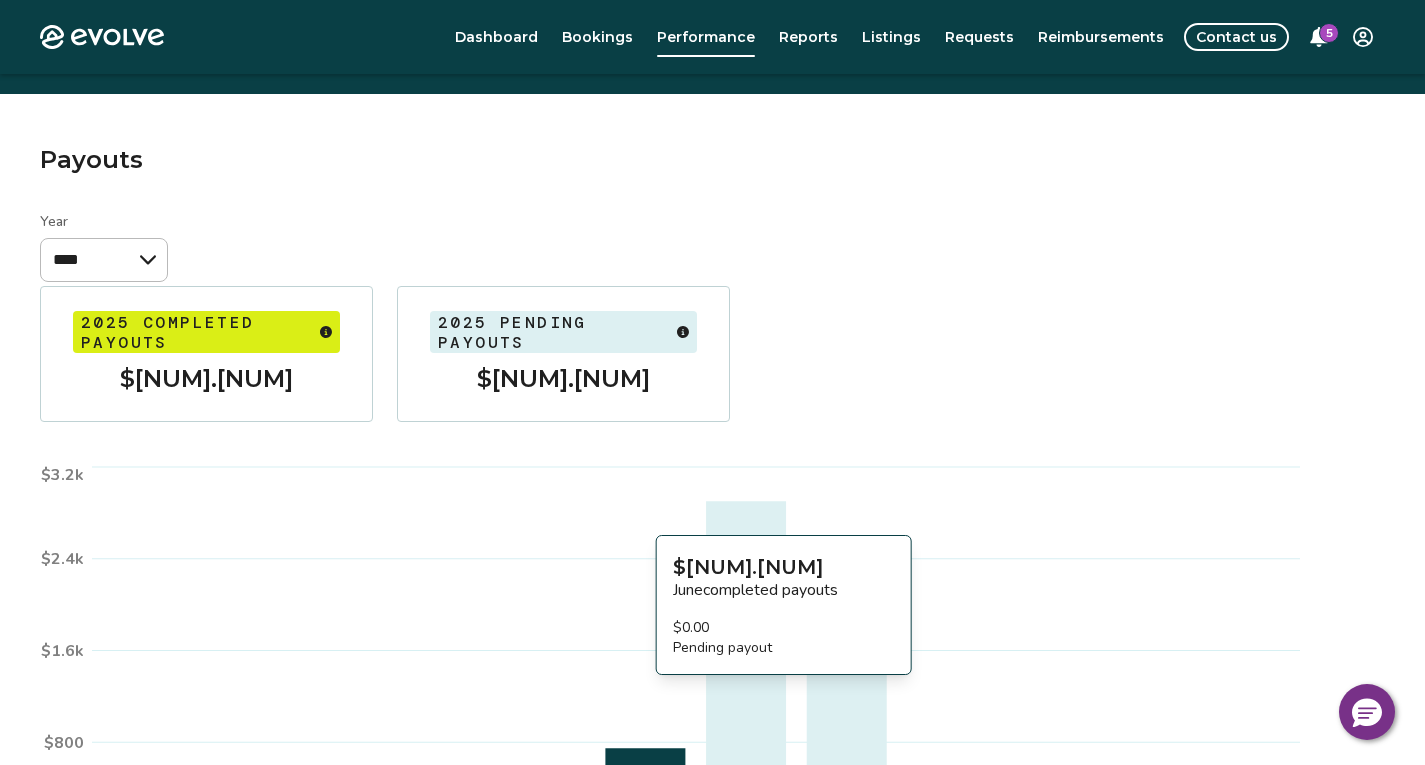 scroll, scrollTop: 0, scrollLeft: 0, axis: both 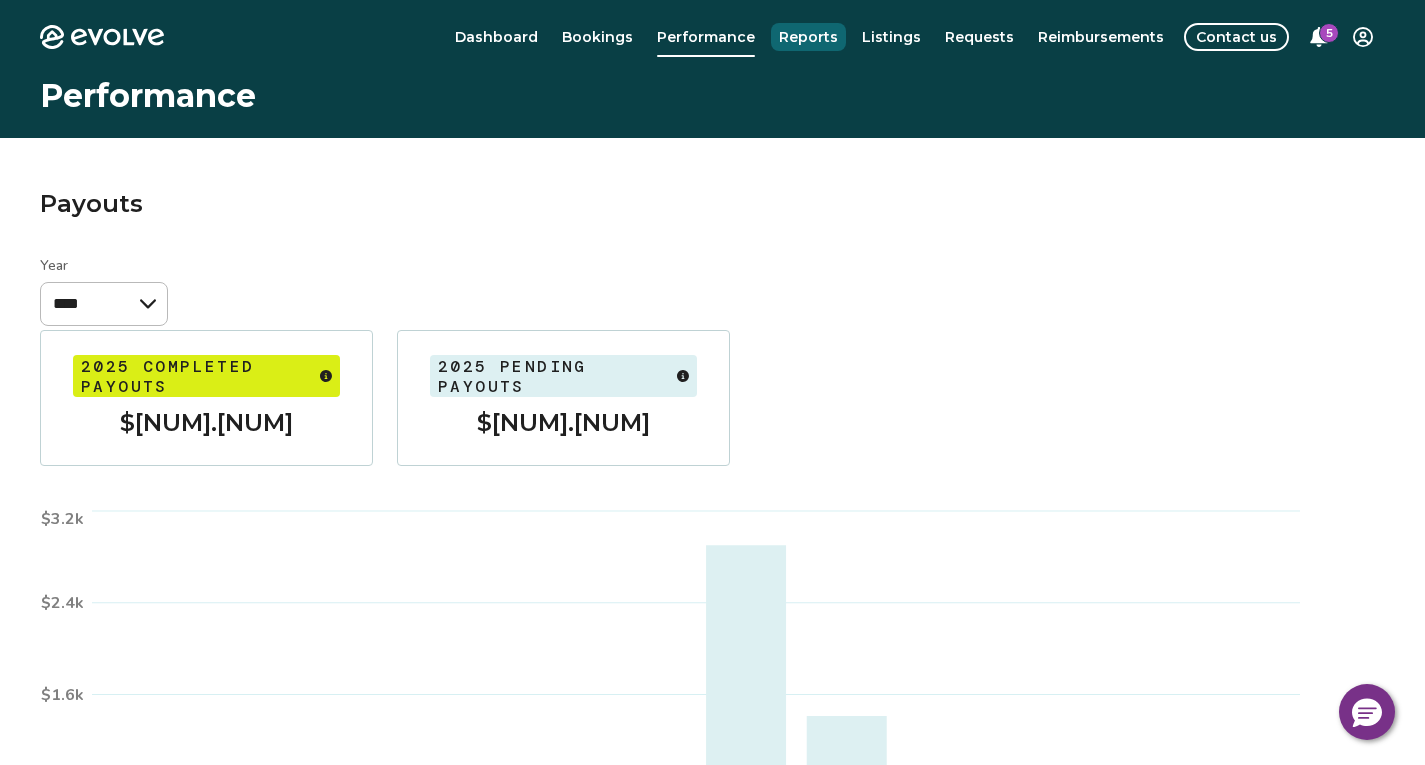 click on "Reports" at bounding box center (808, 37) 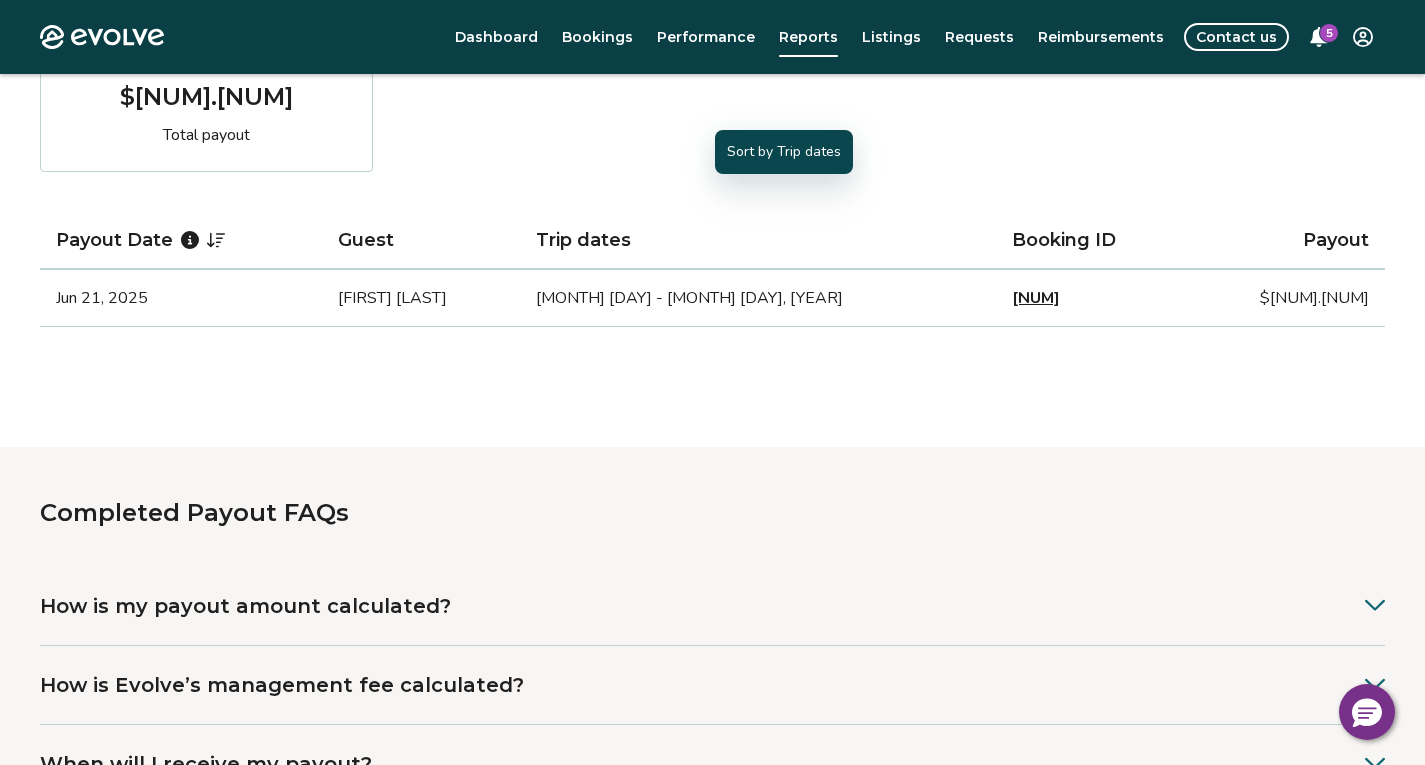 scroll, scrollTop: 400, scrollLeft: 0, axis: vertical 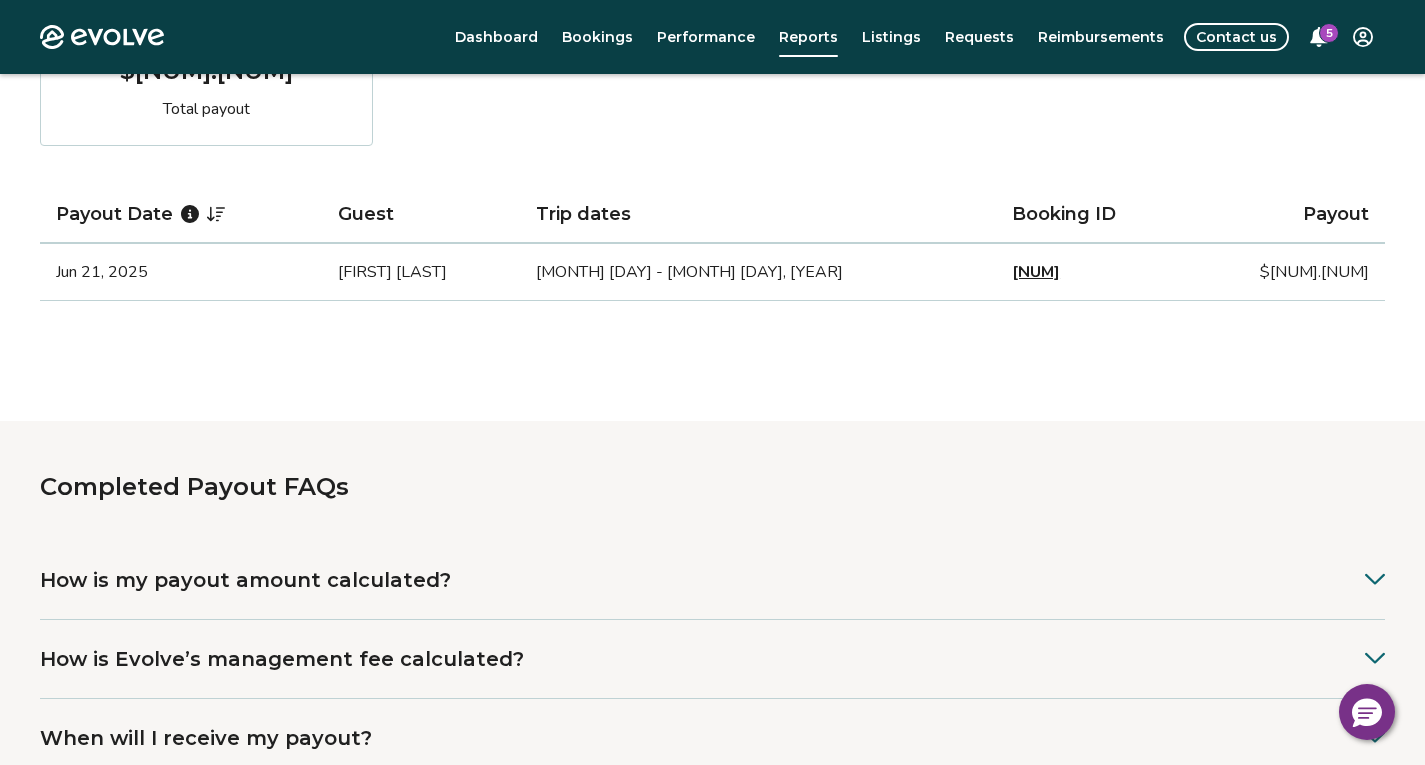 click 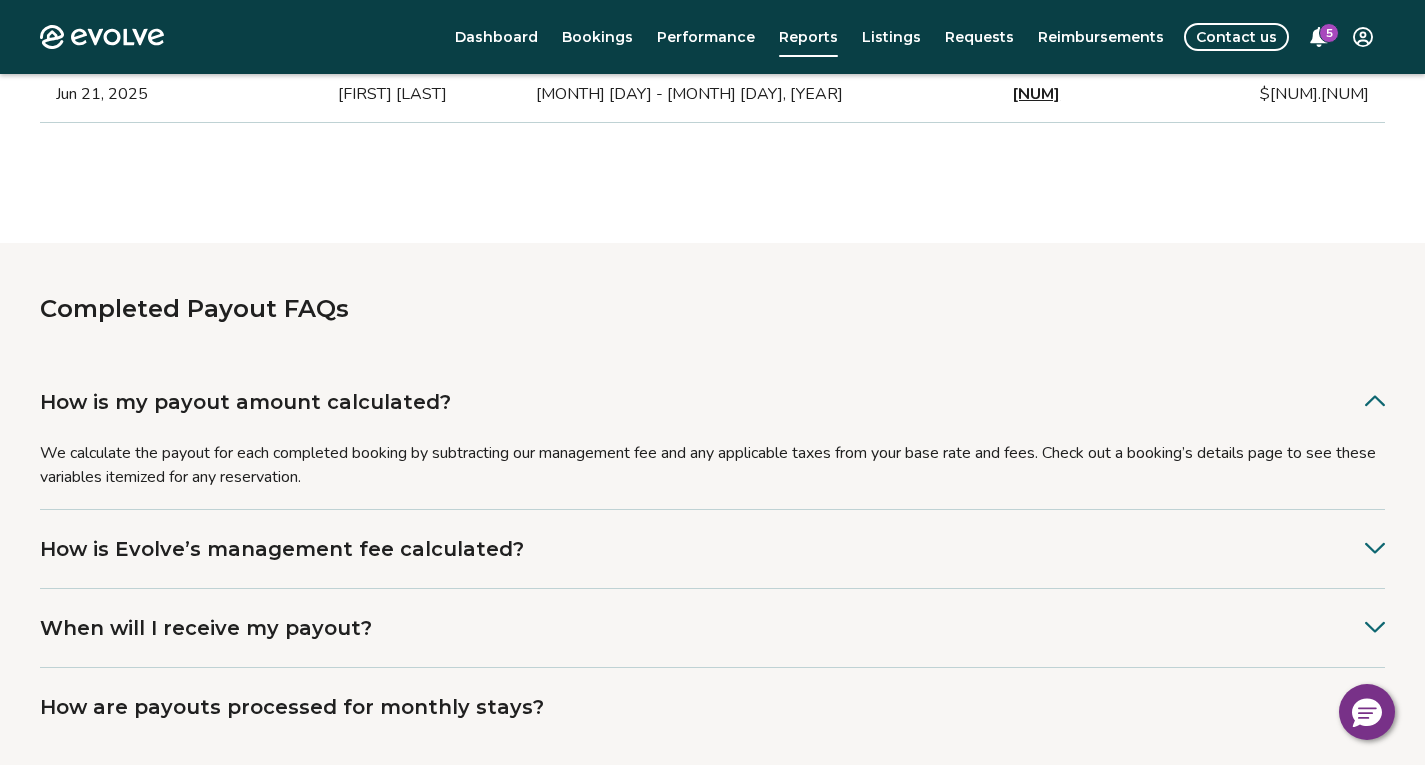 scroll, scrollTop: 600, scrollLeft: 0, axis: vertical 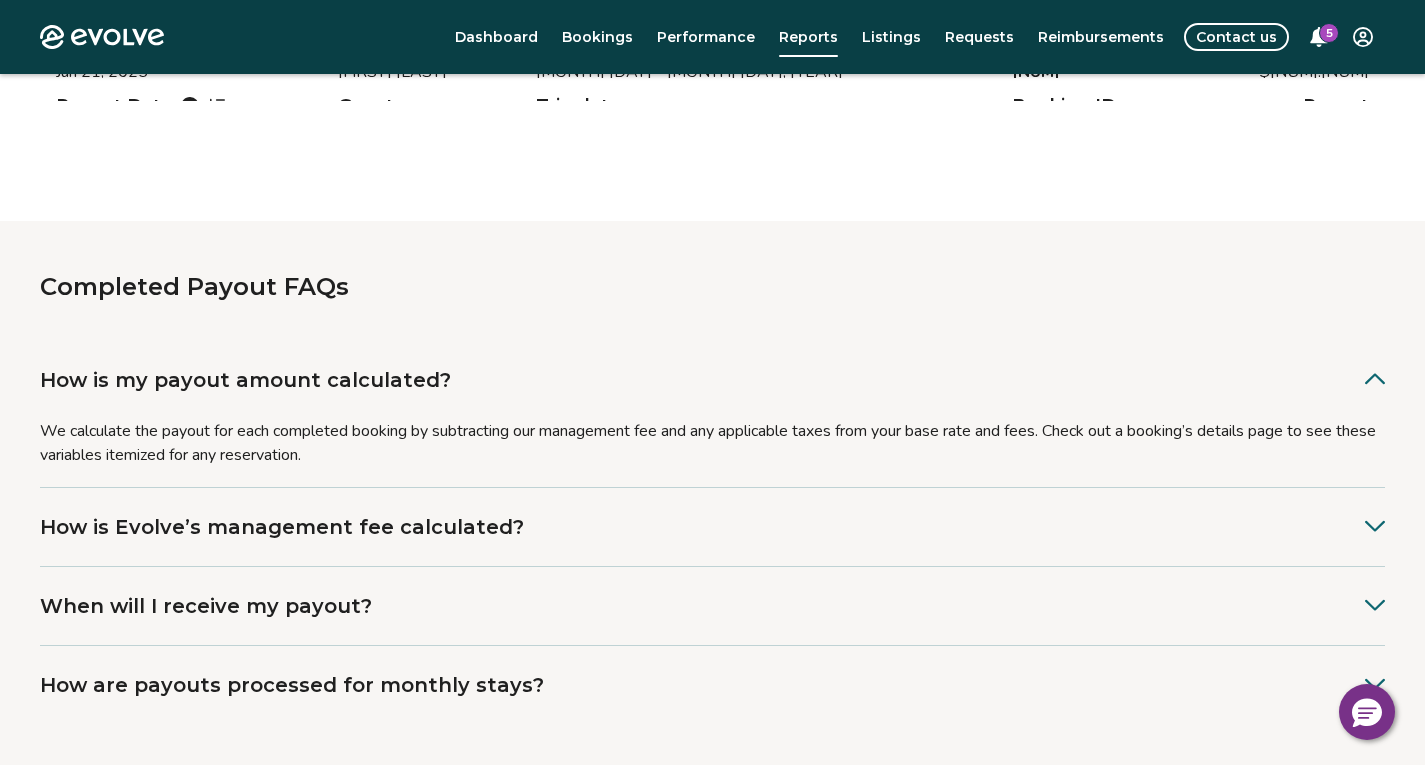 click 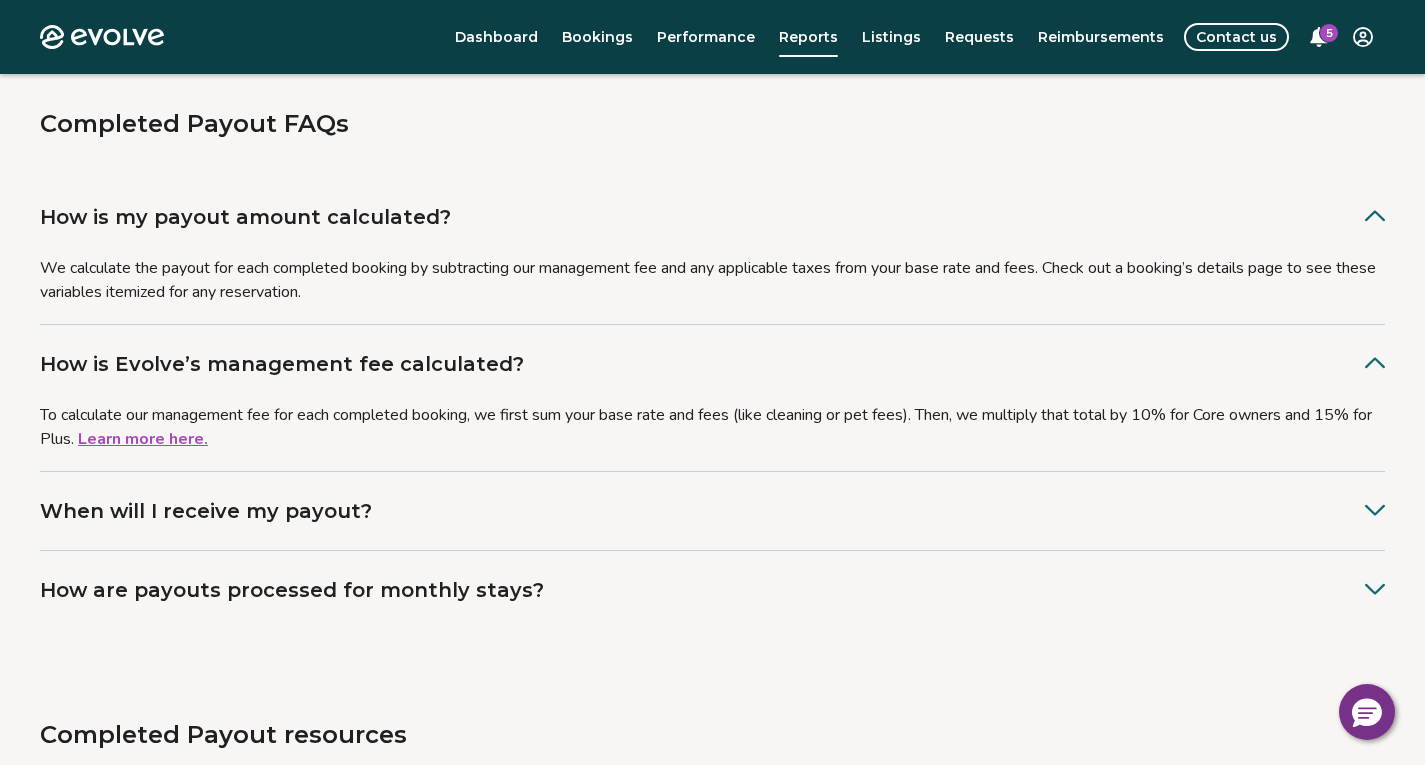 scroll, scrollTop: 770, scrollLeft: 0, axis: vertical 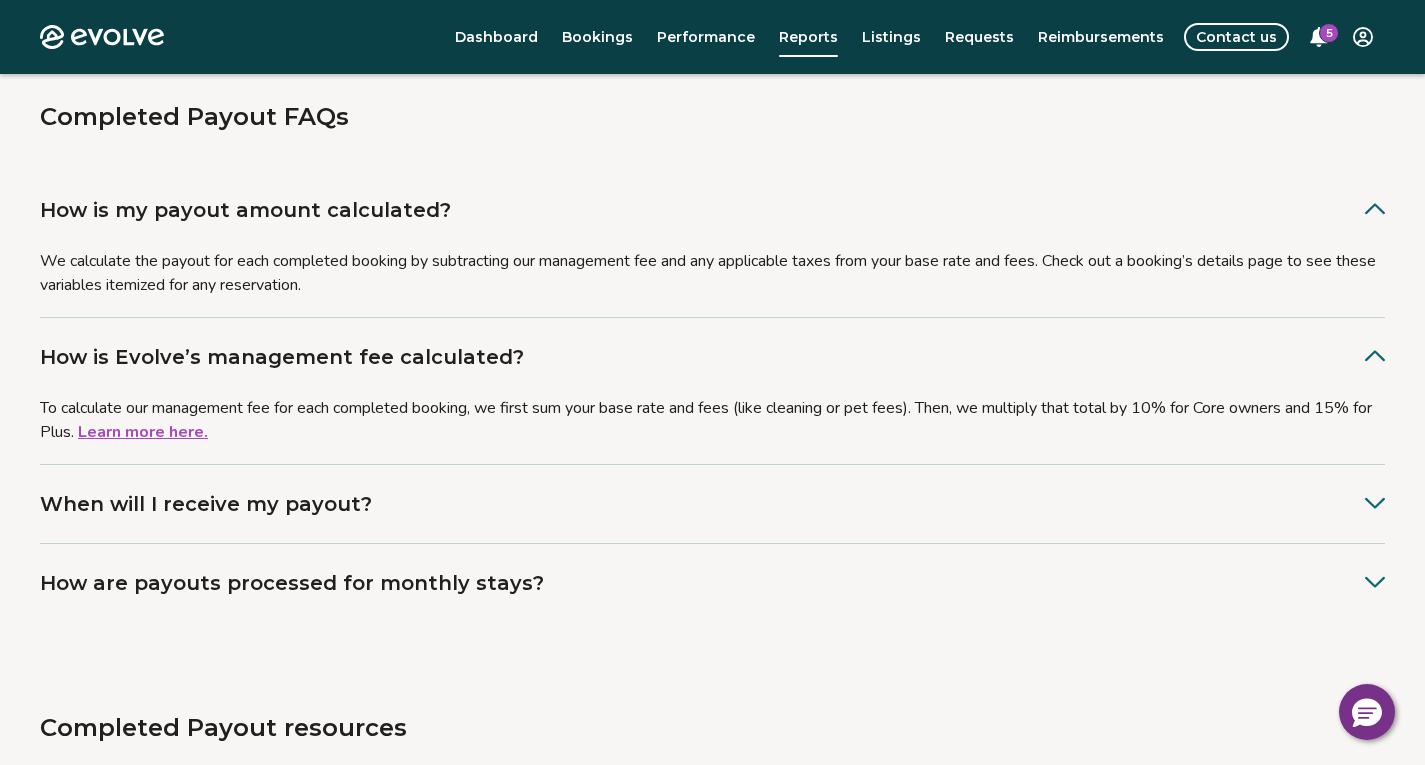 click 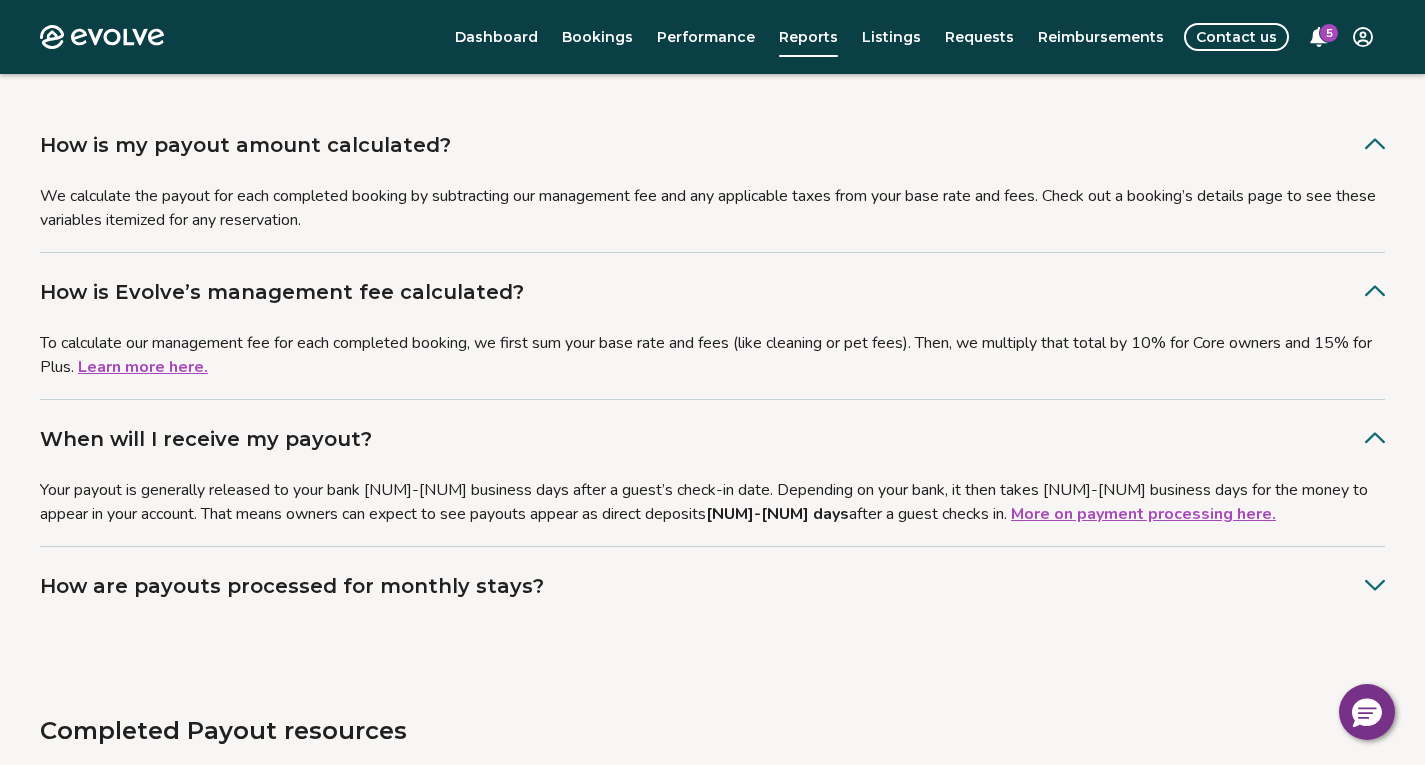 scroll, scrollTop: 886, scrollLeft: 0, axis: vertical 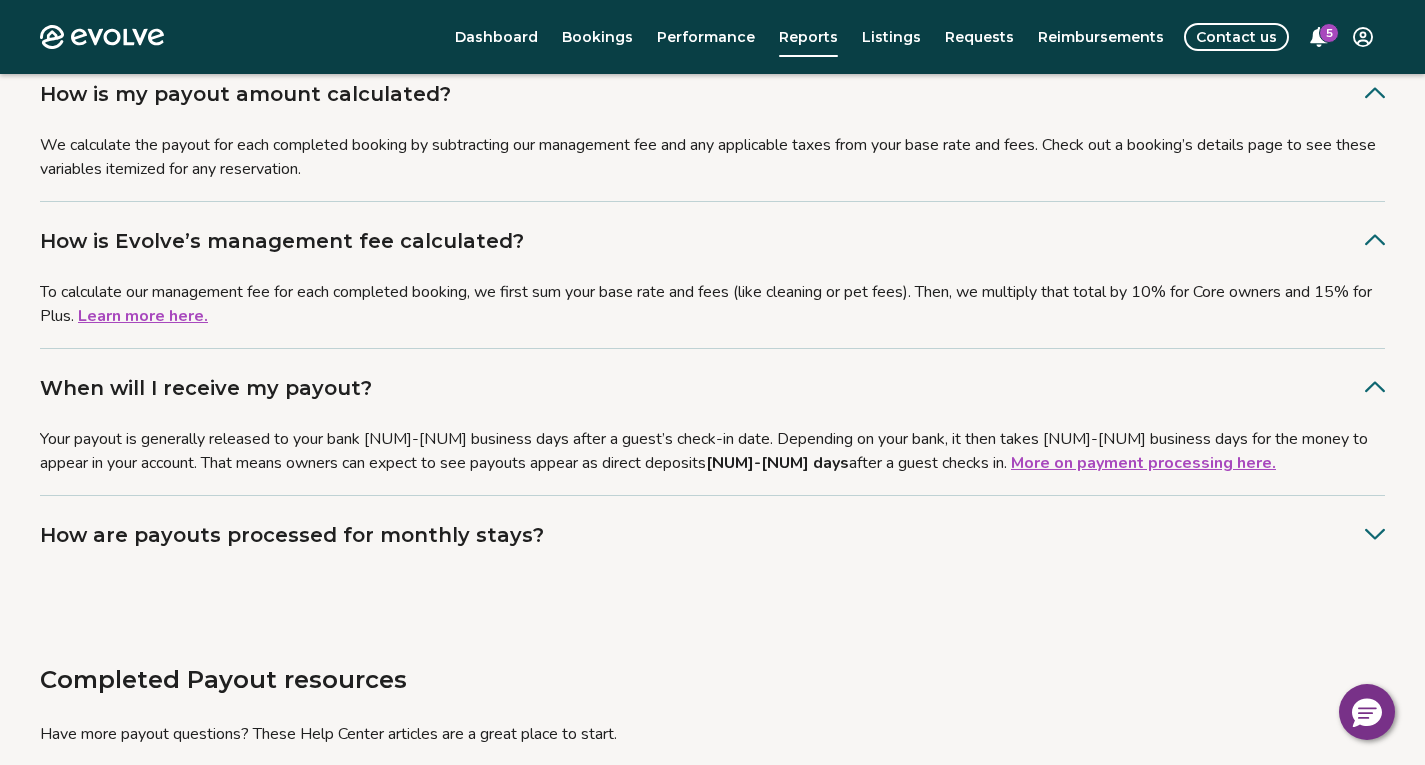 click 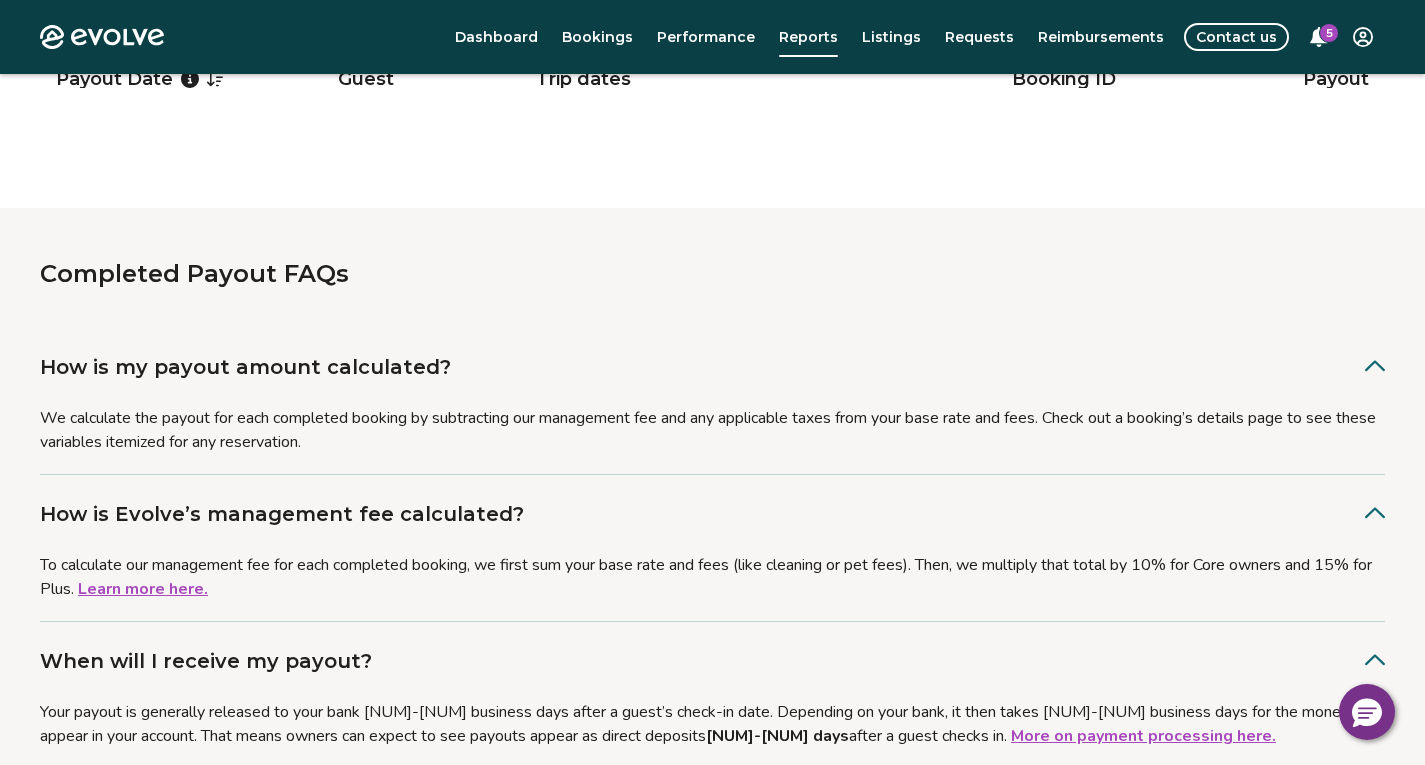 scroll, scrollTop: 586, scrollLeft: 0, axis: vertical 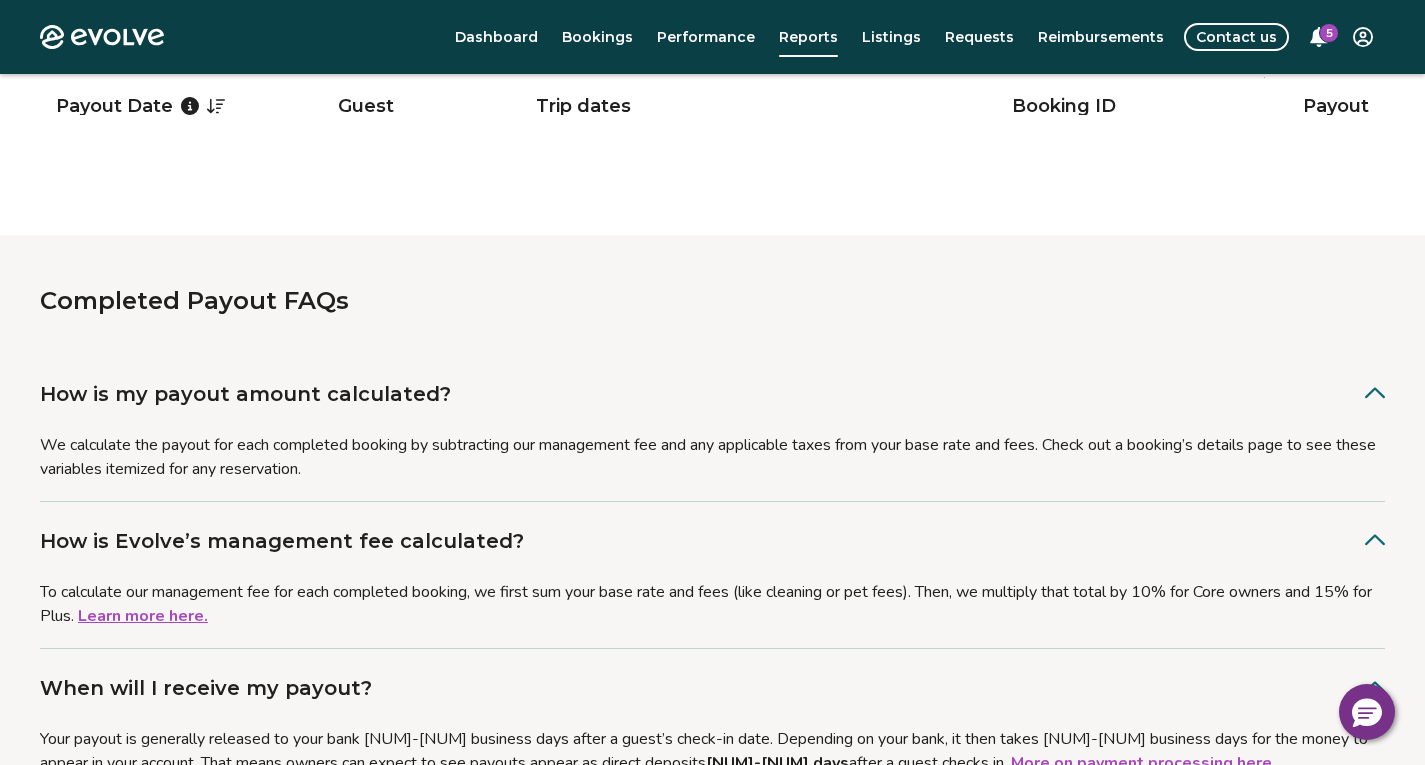 click on "Do Guest Refunds Affect My Payouts?" at bounding box center [712, 1198] 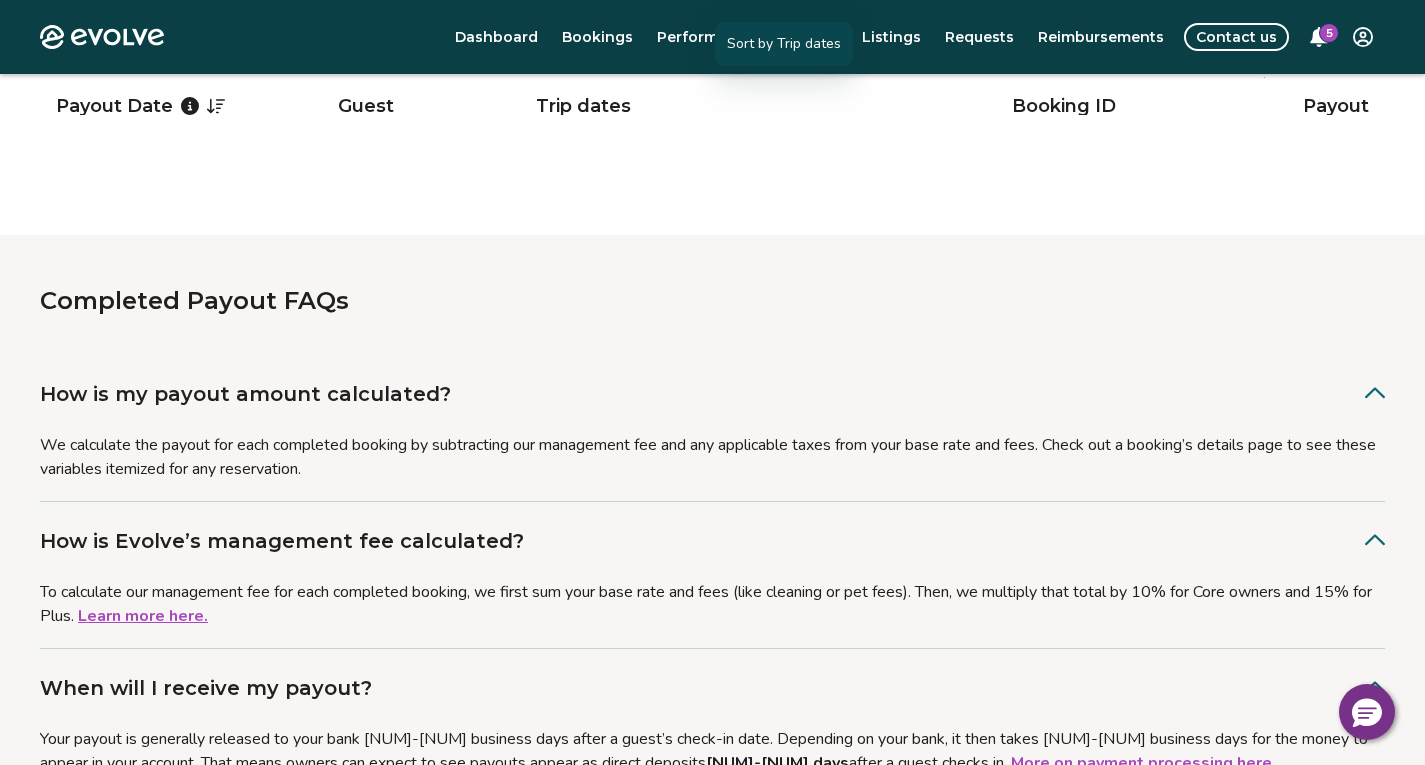 click on "Trip dates" at bounding box center (758, 106) 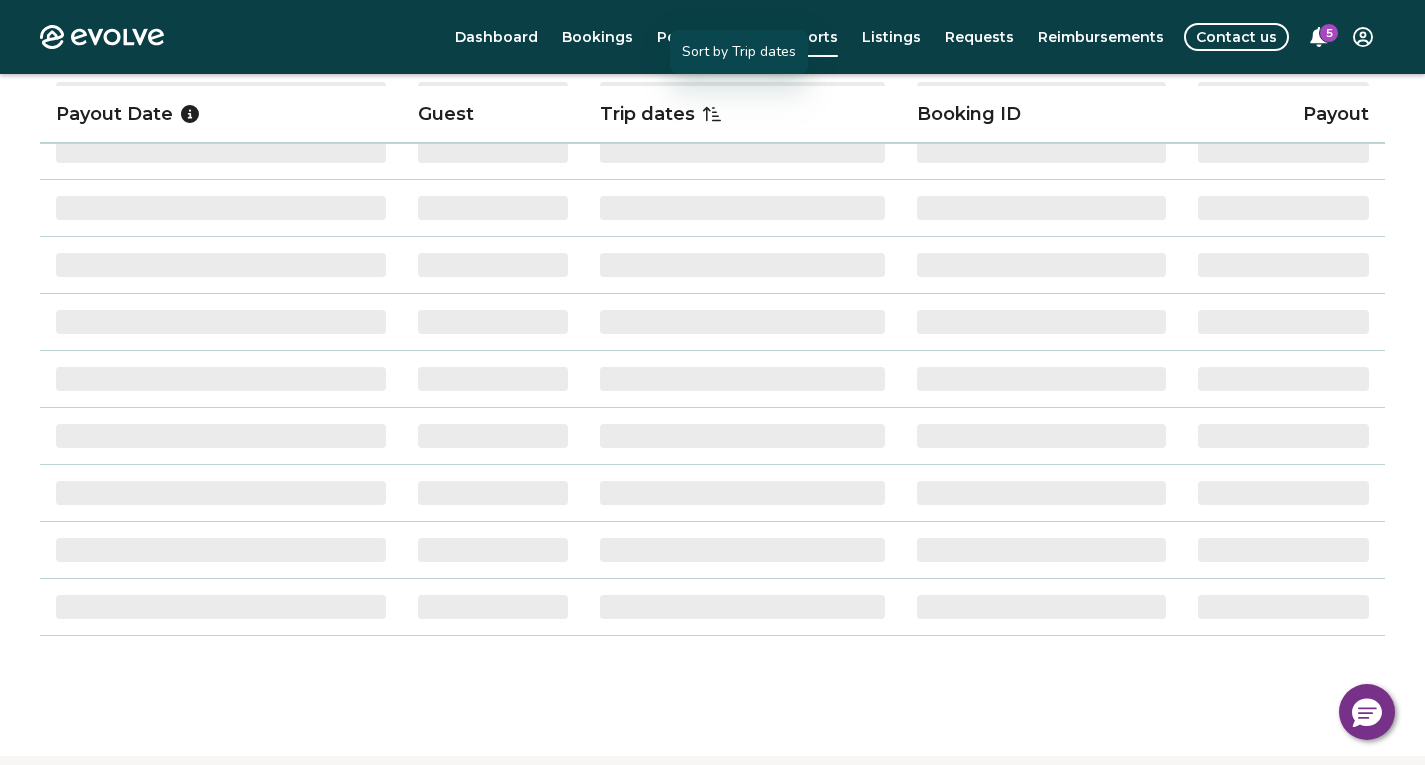 scroll, scrollTop: 578, scrollLeft: 0, axis: vertical 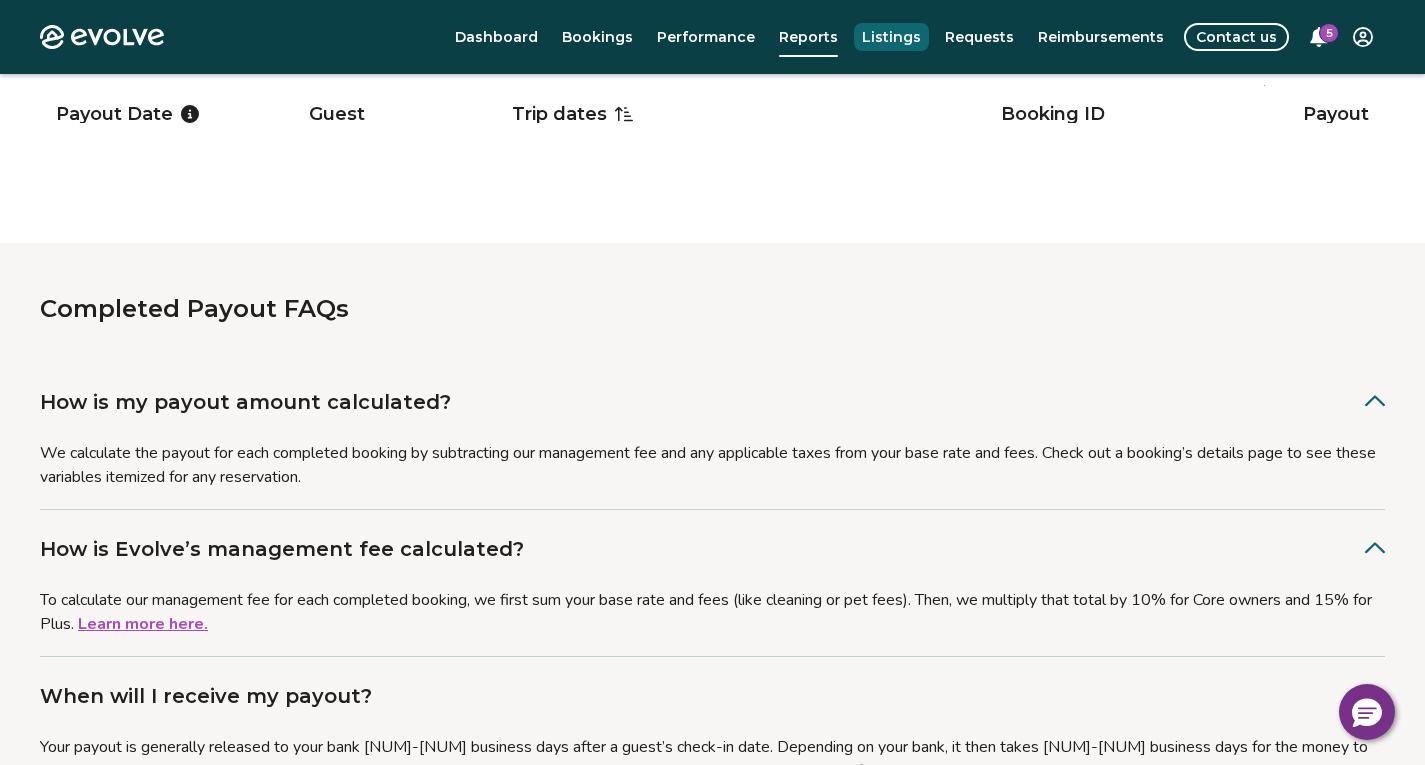 click on "Listings" at bounding box center (891, 37) 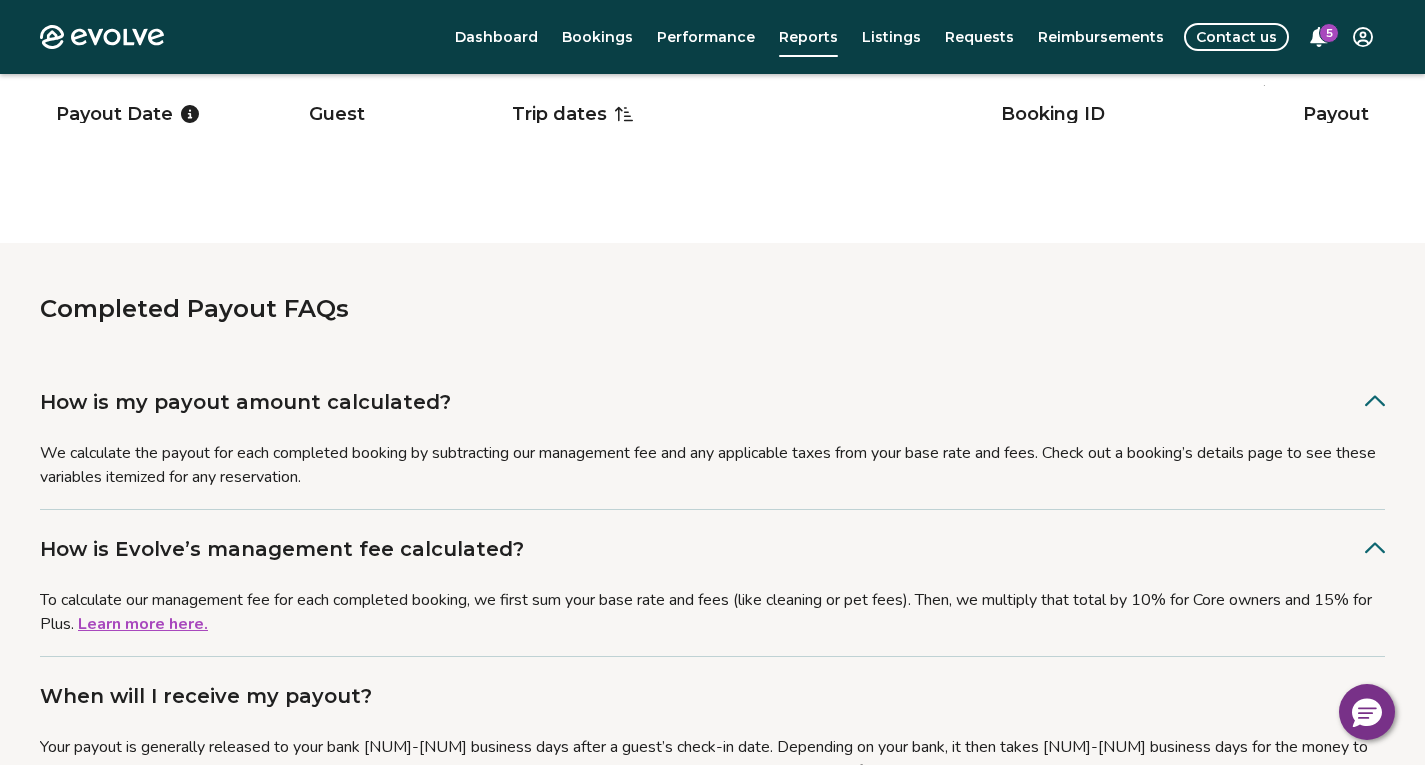 scroll, scrollTop: 0, scrollLeft: 0, axis: both 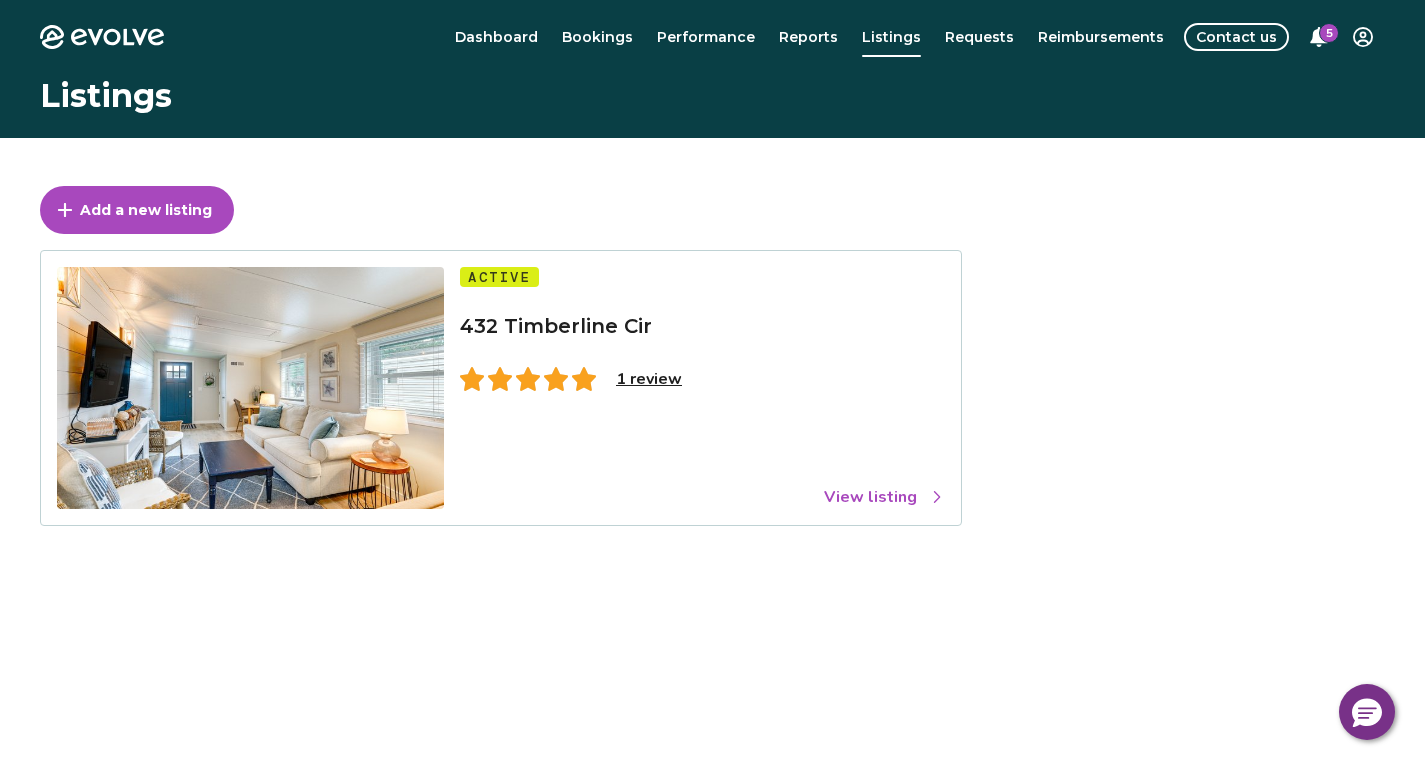 click on "View listing" at bounding box center [884, 497] 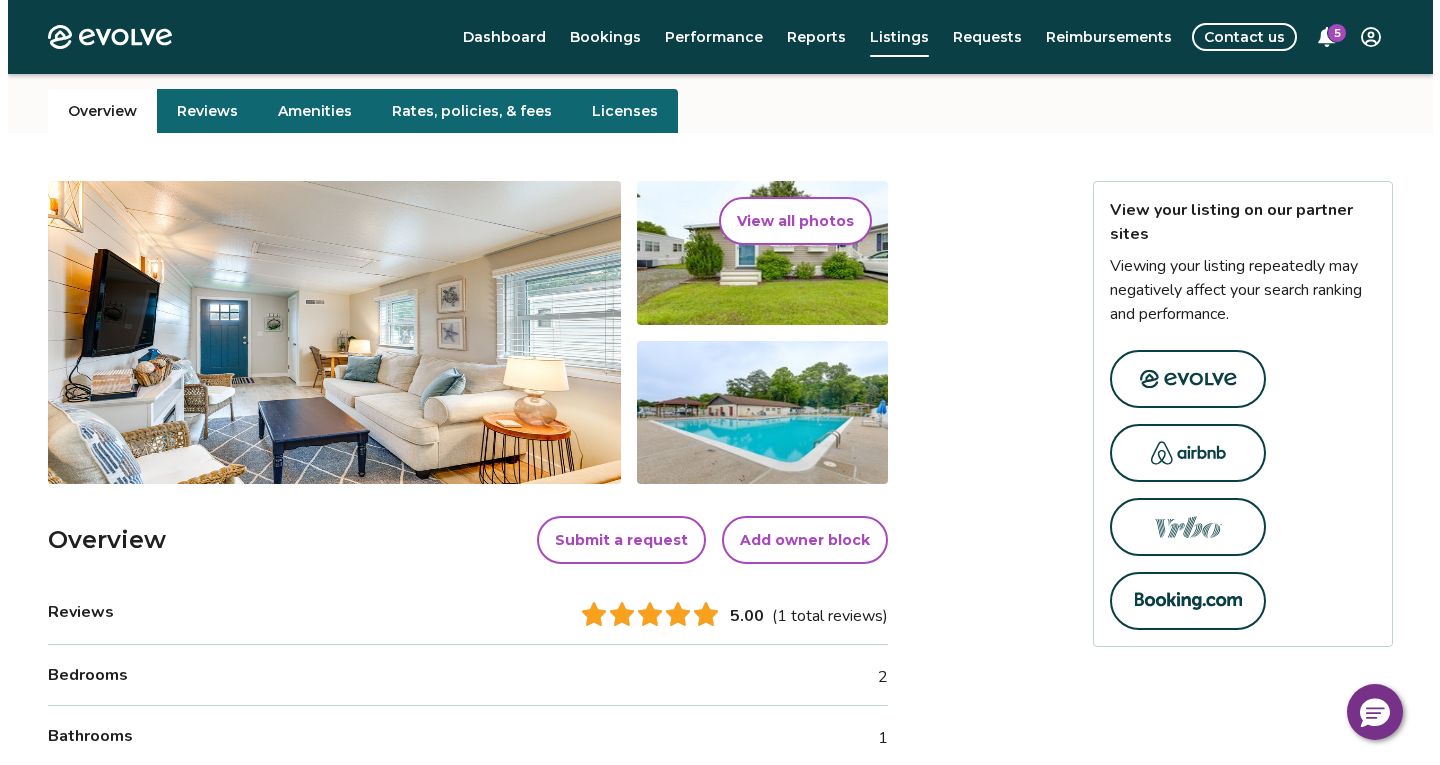 scroll, scrollTop: 200, scrollLeft: 0, axis: vertical 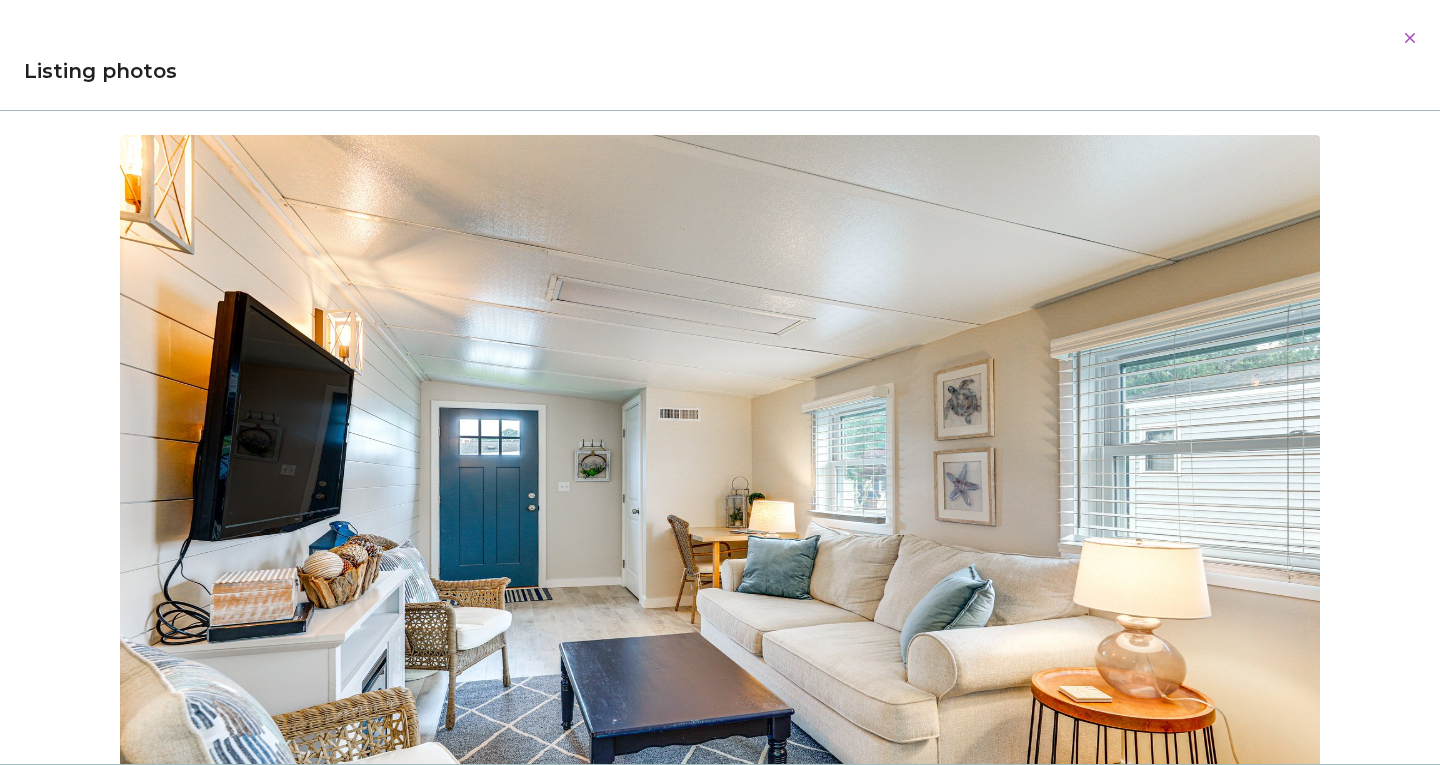 click on "Edit property name 432 Timberline Cir Berlin, Maryland, 21811, United States Overview Reviews Amenities Rates, policies, & fees Licenses View all photos Overview Submit a request Add owner block Reviews 5.00 (1 total reviews) Bedrooms 2 Bathrooms 1 Maximum occupancy 4 Property type House Complex name White Horse Park Unit size 667 Contacts Please be aware that only contacts designated as Guest Contacts will be shared with the guests. Full Service Justin   [LAST] [EMAIL]   [PHONE] Property Owner Justin   [LAST] [EMAIL]   [PHONE] Property Owner Tina   [LAST] [EMAIL]   [PHONE] Information for your guests Pre-stay information Pre-stay Property description Property address 432 Timberline Cir, Berlin, Maryland, 21811, United States This property is located in the Ocean Pines community Guest contact" at bounding box center [712, 1460] 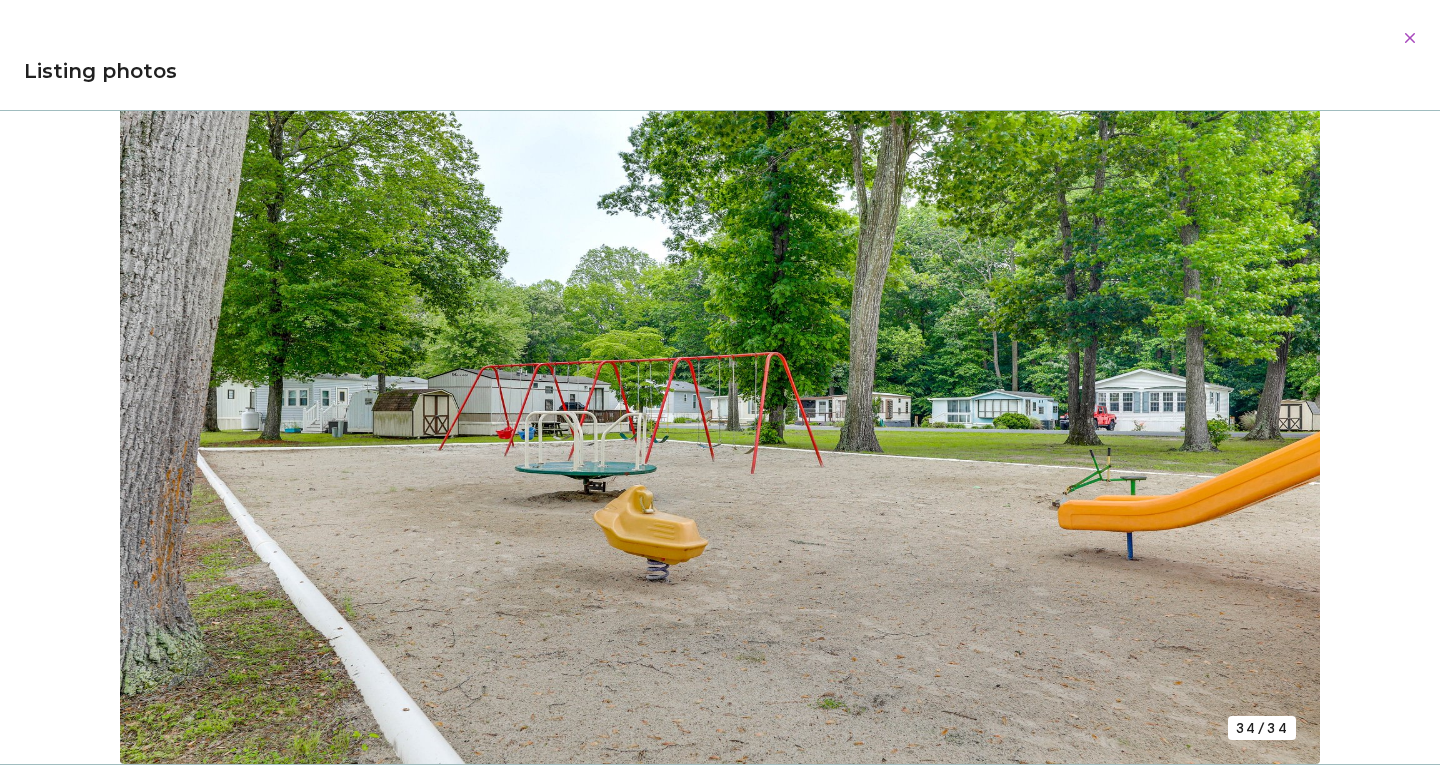 scroll, scrollTop: 23644, scrollLeft: 0, axis: vertical 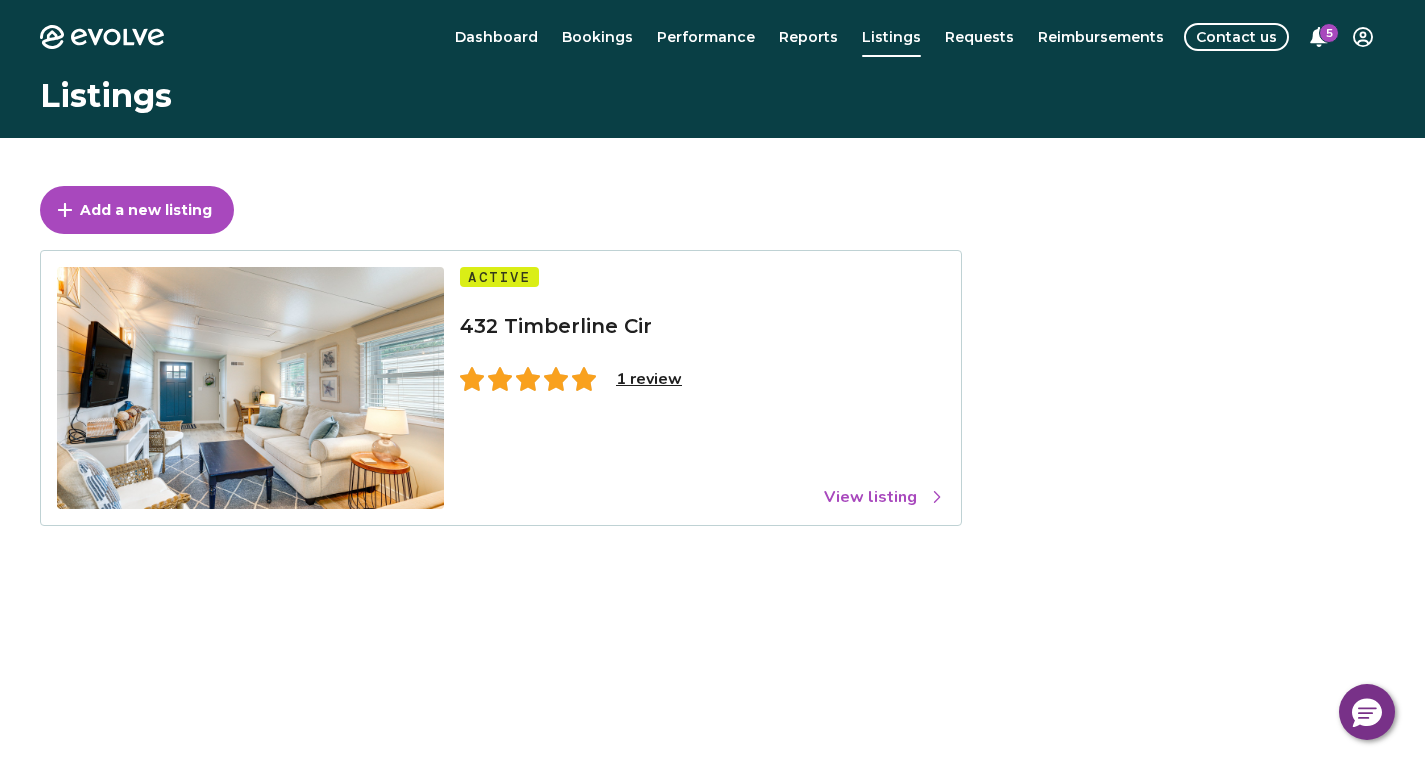 click on "1 review" at bounding box center (649, 379) 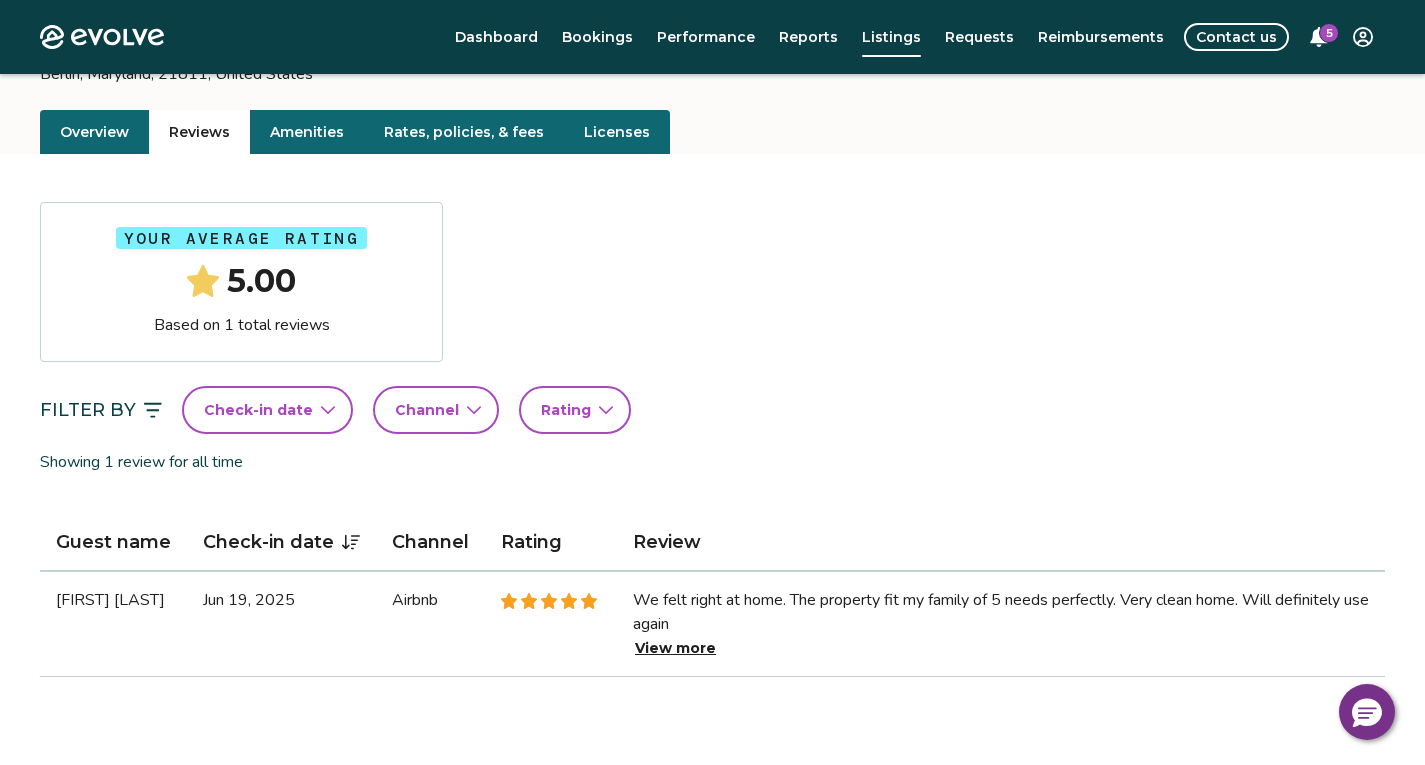 scroll, scrollTop: 200, scrollLeft: 0, axis: vertical 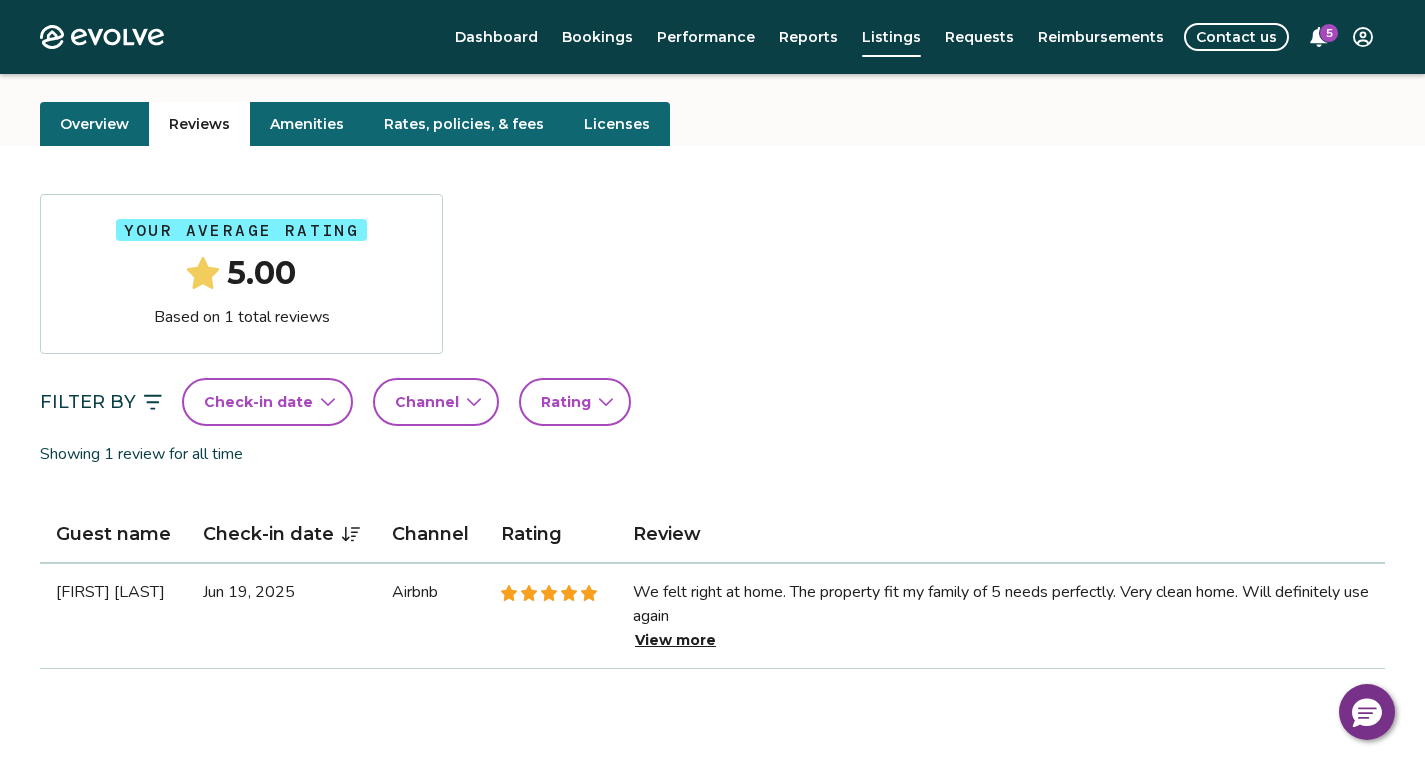 click on "View more" at bounding box center [675, 640] 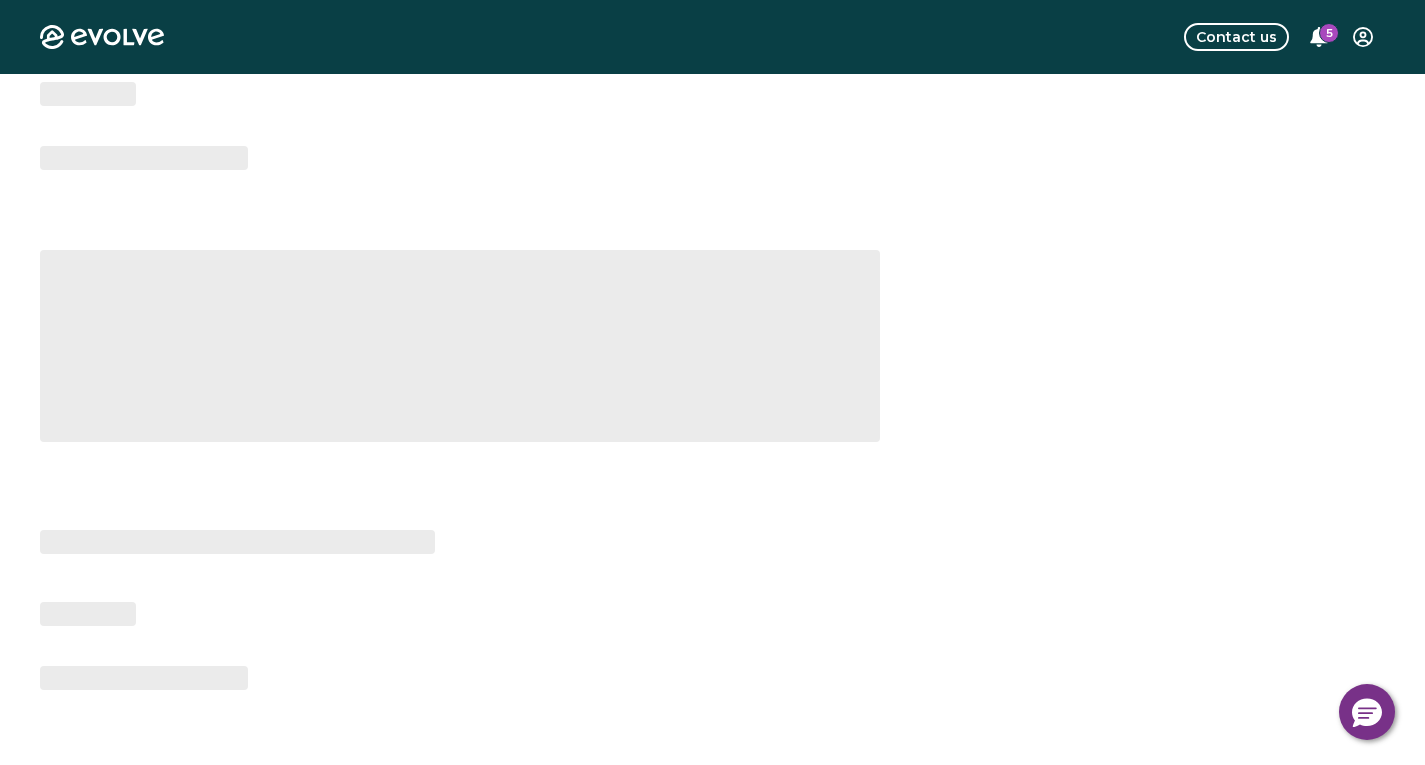 scroll, scrollTop: 0, scrollLeft: 0, axis: both 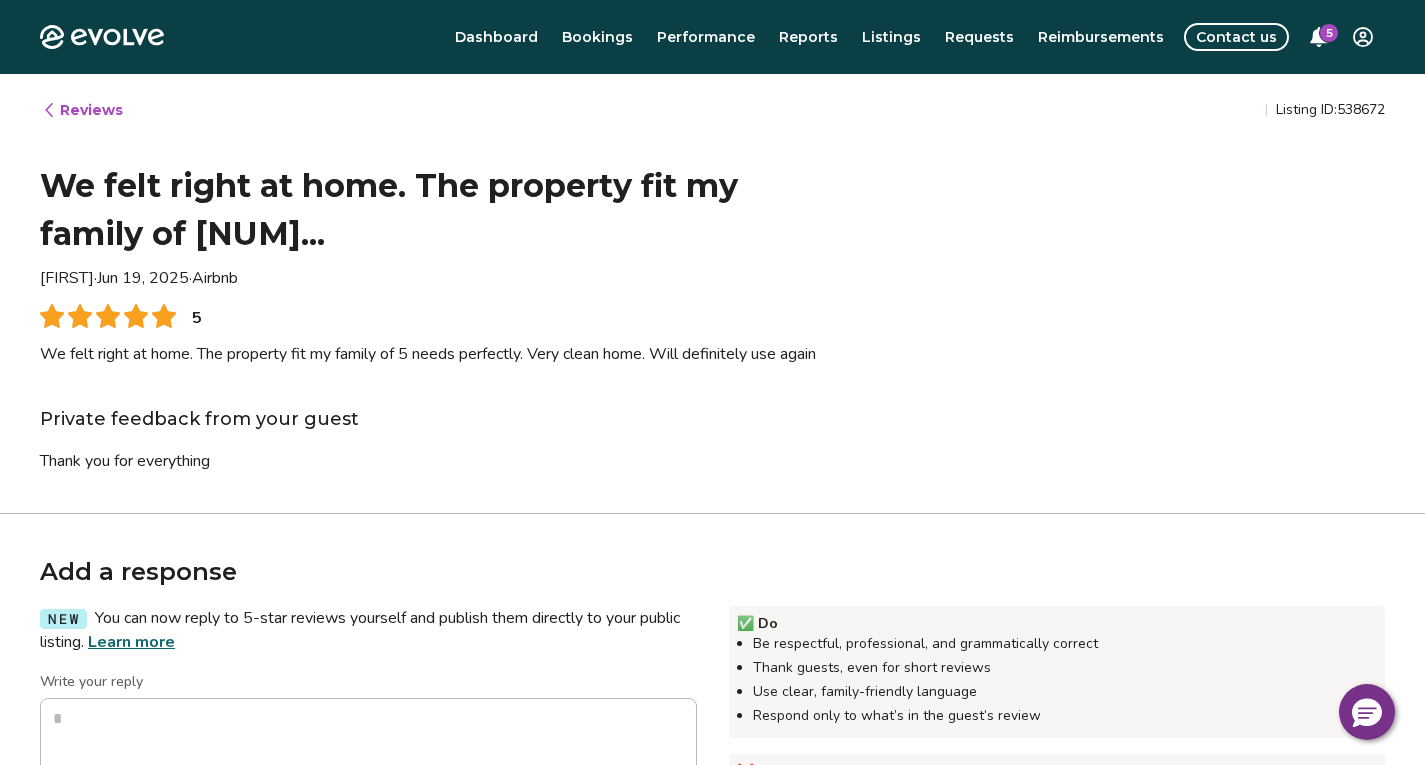 type on "*" 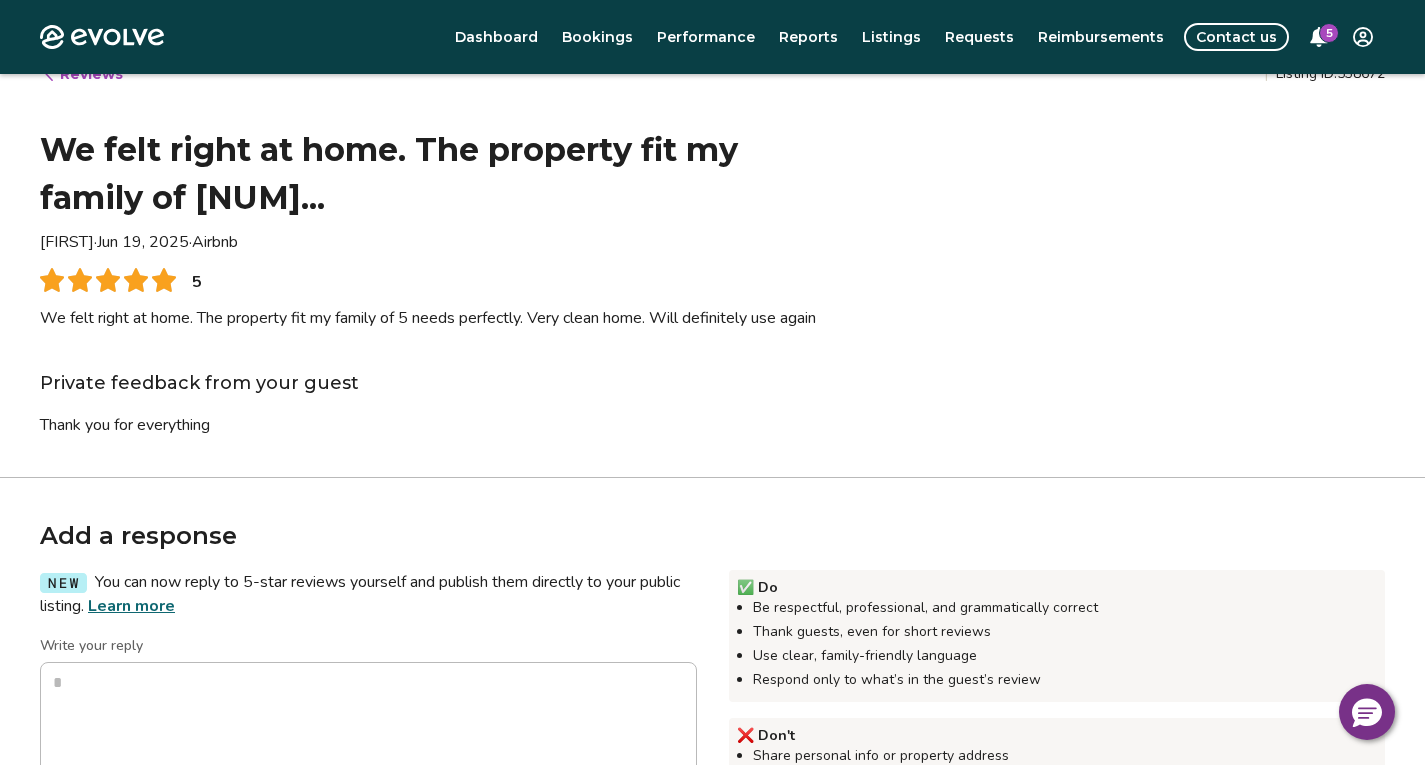 scroll, scrollTop: 0, scrollLeft: 0, axis: both 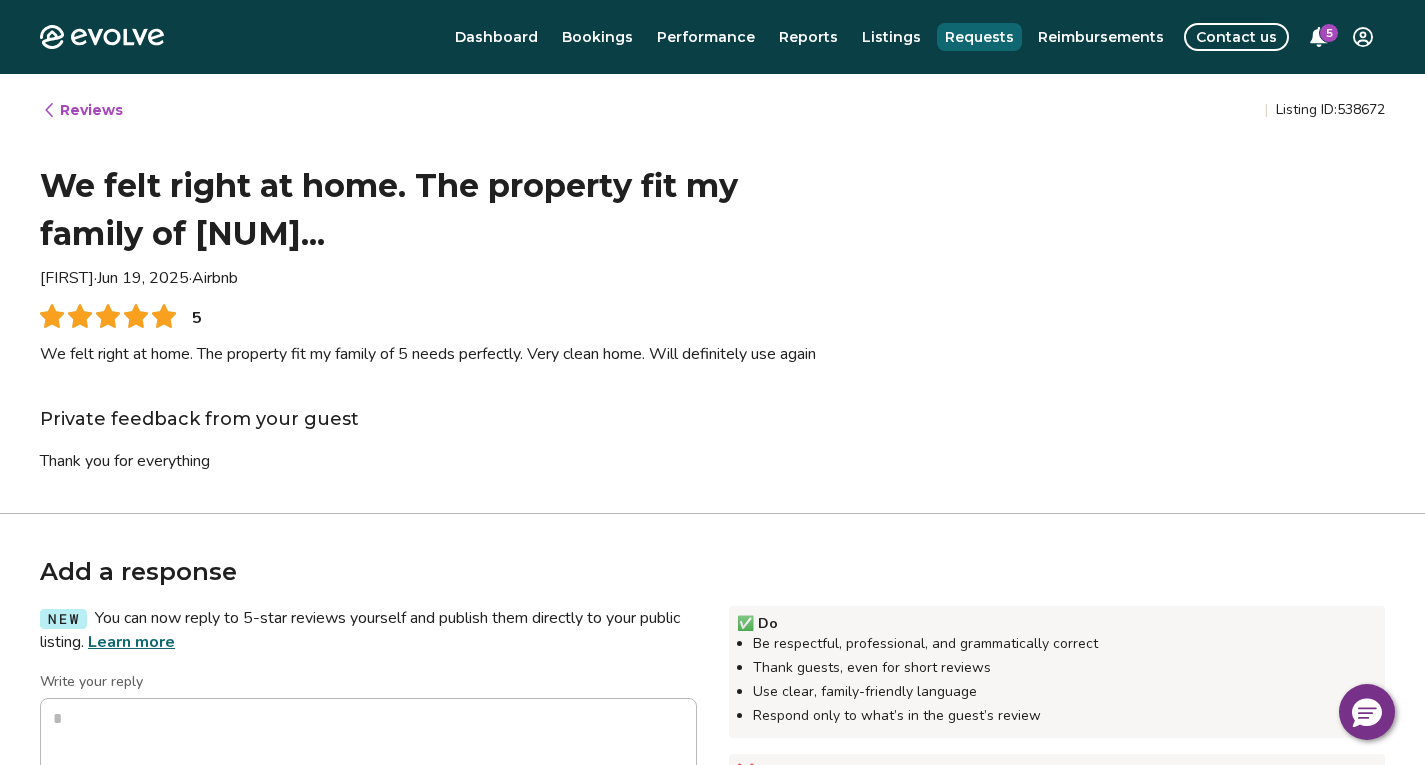 click on "Requests" at bounding box center (979, 37) 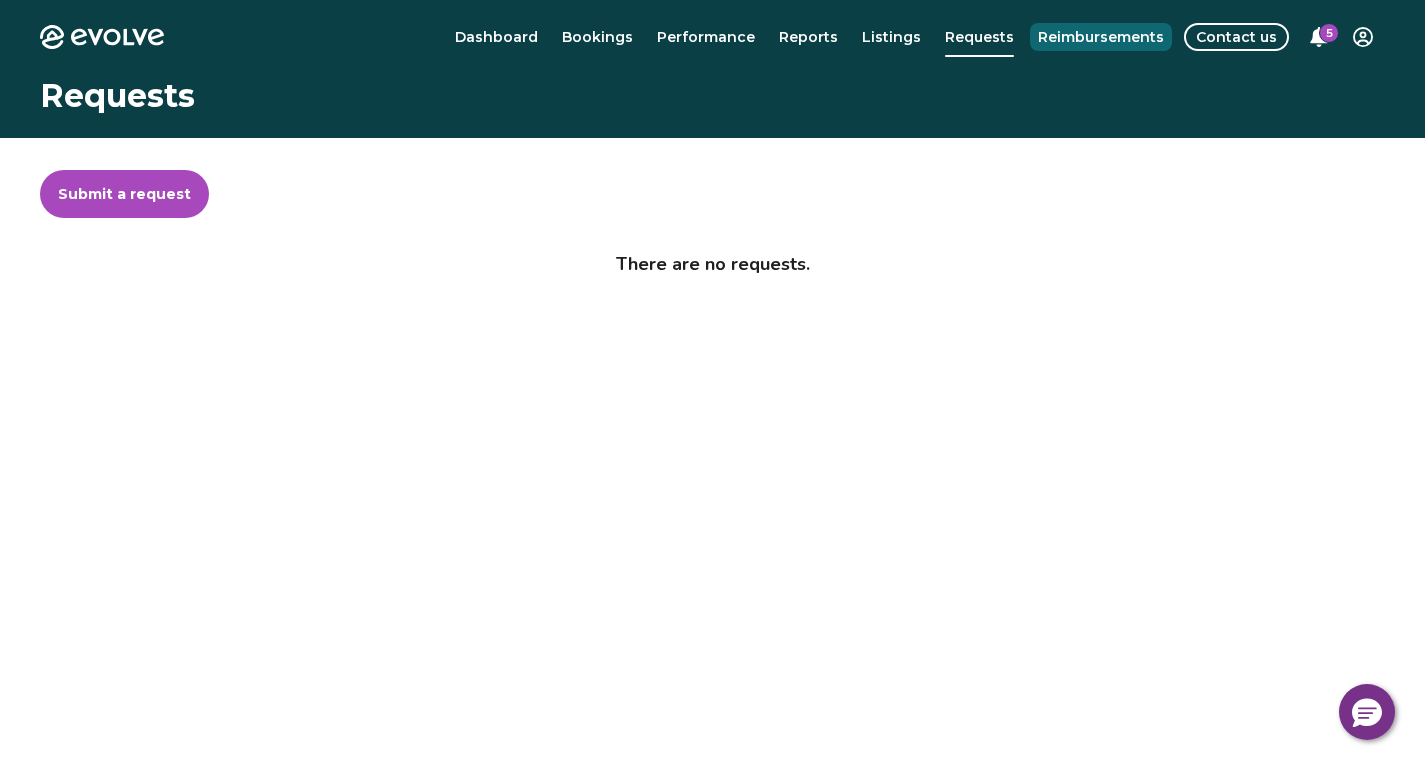 click on "Reimbursements" at bounding box center [1101, 37] 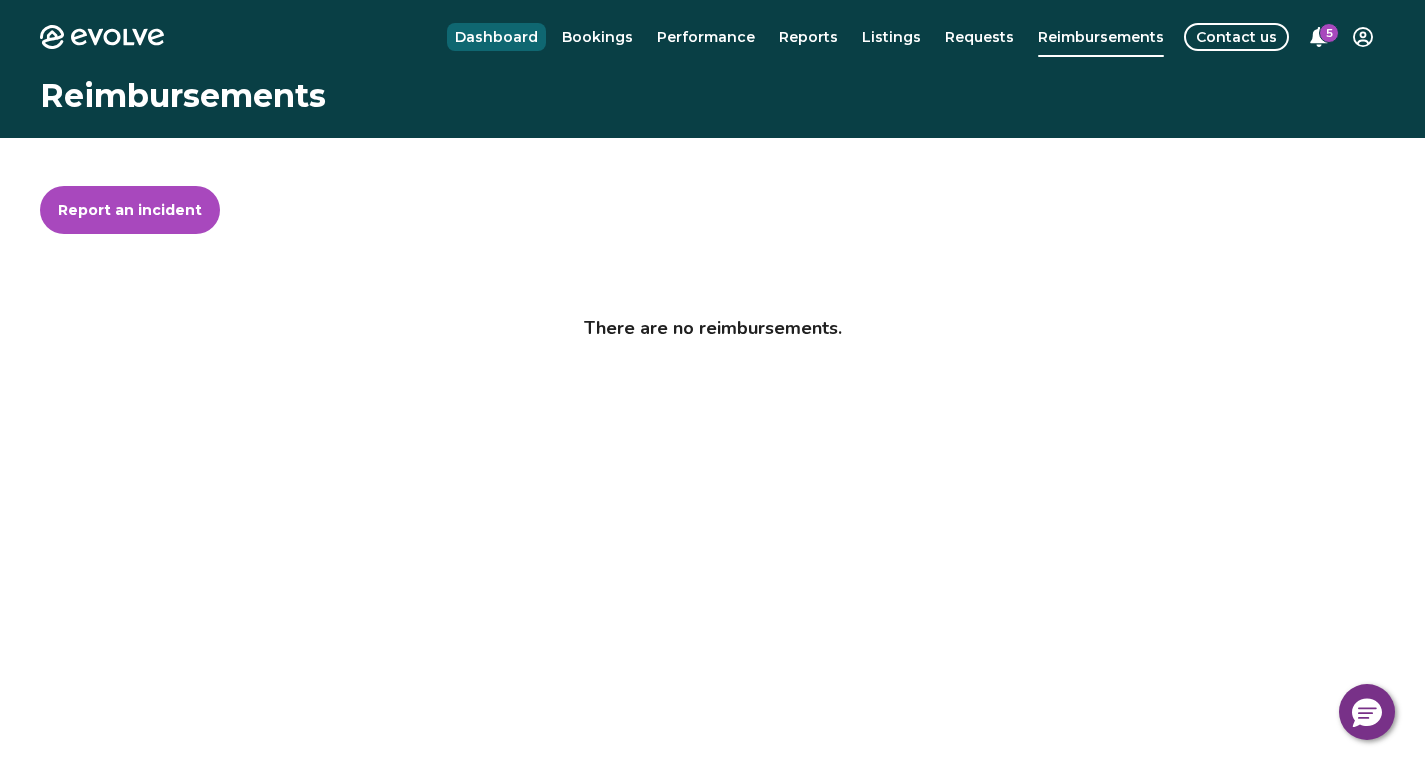 click on "Dashboard" at bounding box center [496, 37] 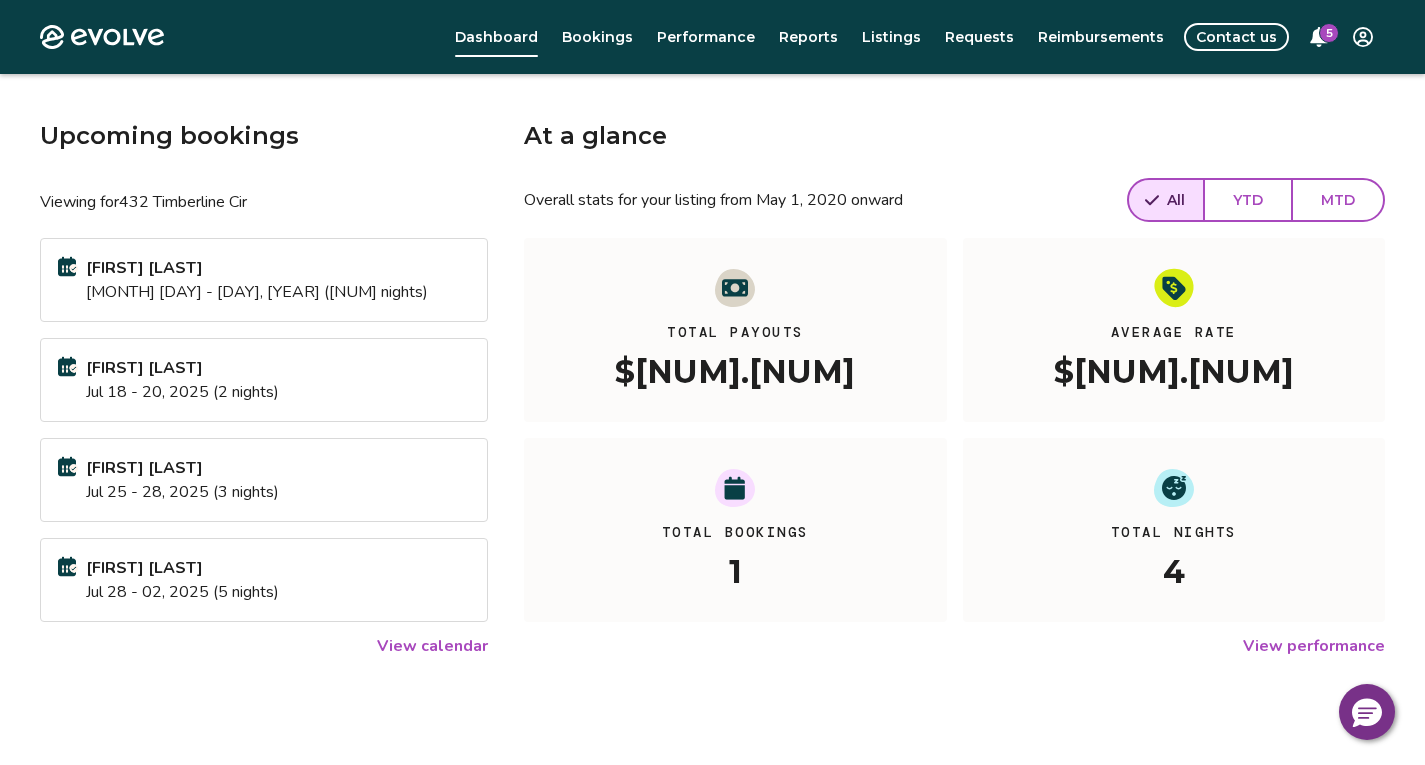 scroll, scrollTop: 200, scrollLeft: 0, axis: vertical 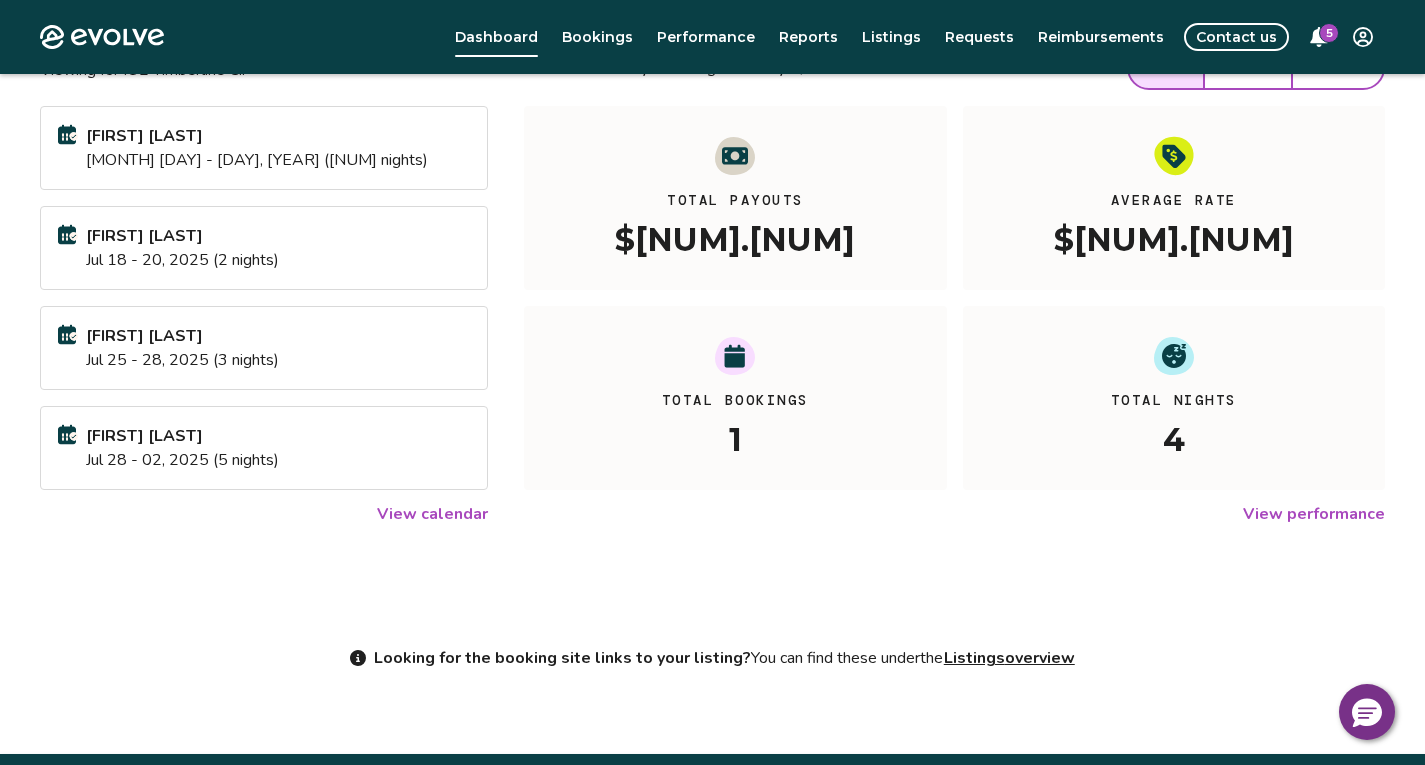 click on "[FIRST] [LAST]" at bounding box center (257, 136) 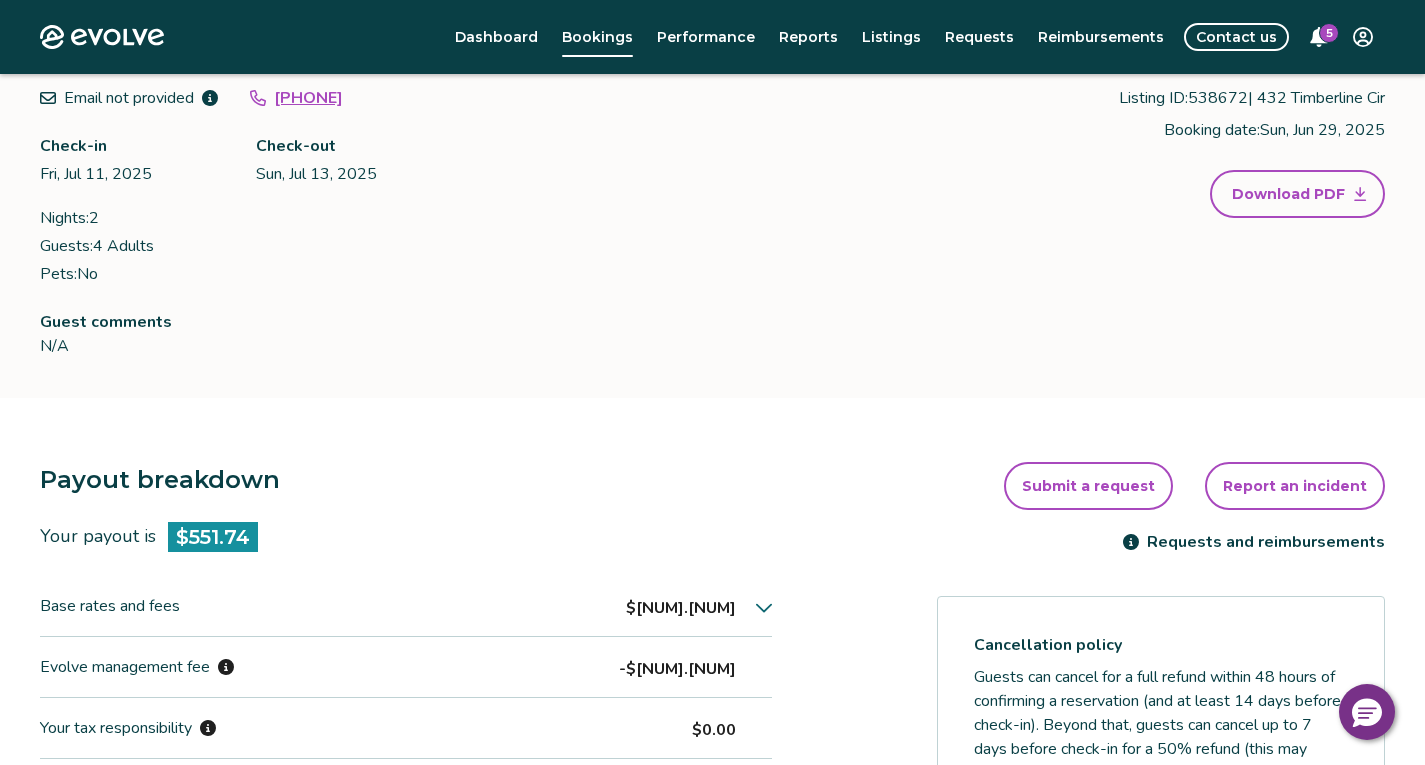 scroll, scrollTop: 136, scrollLeft: 0, axis: vertical 